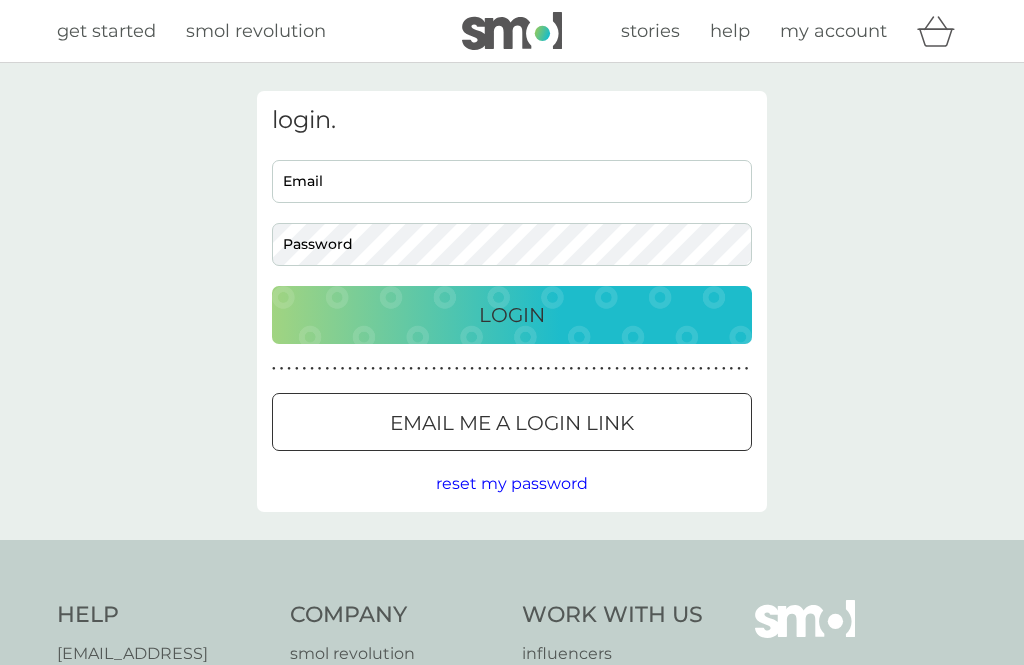 scroll, scrollTop: 0, scrollLeft: 0, axis: both 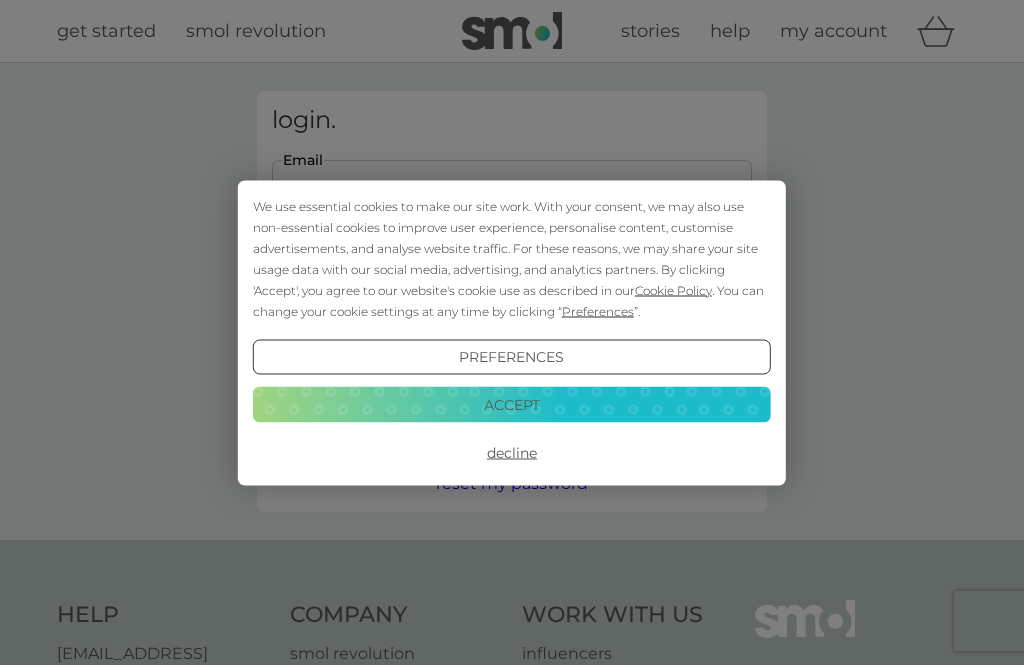 type on "sallyboreham@gmail.com" 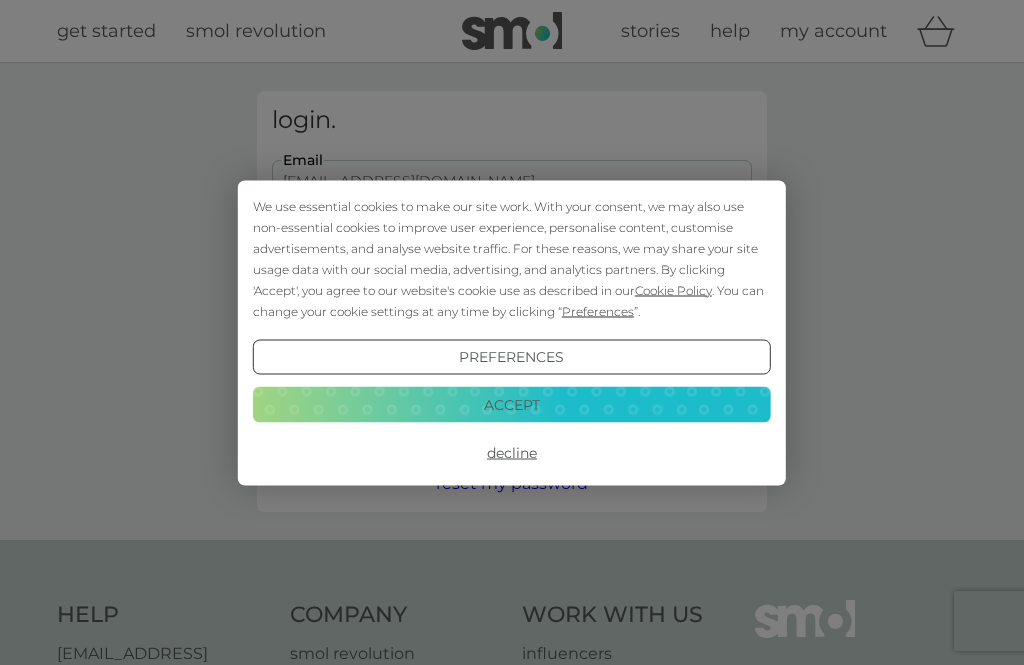 click on "Login" at bounding box center (512, 315) 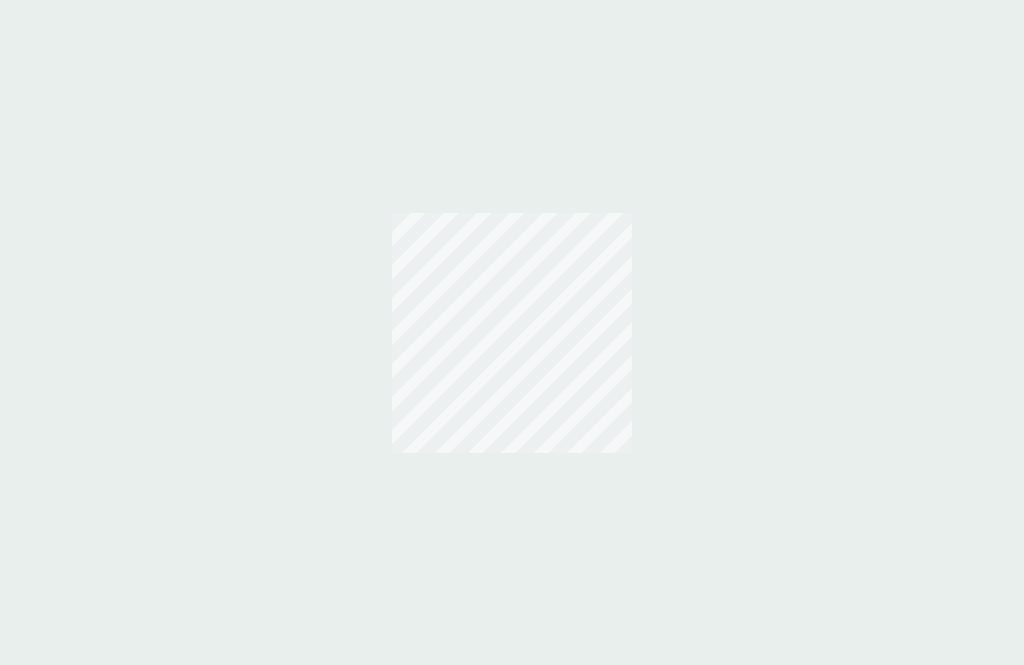 scroll, scrollTop: 0, scrollLeft: 0, axis: both 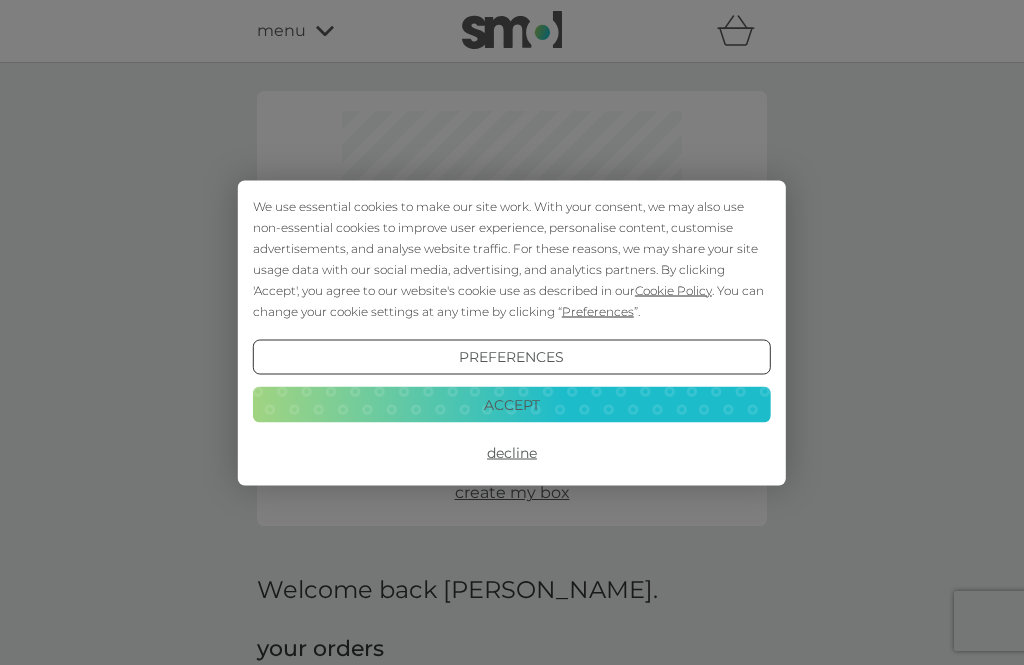 click on "Decline" at bounding box center [512, 453] 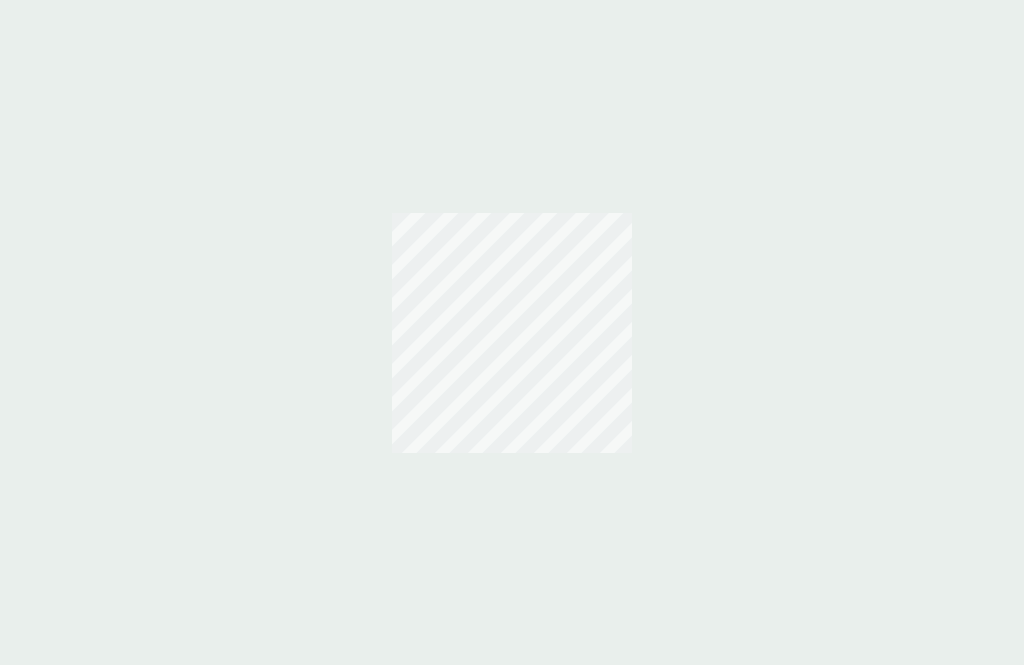 scroll, scrollTop: 0, scrollLeft: 0, axis: both 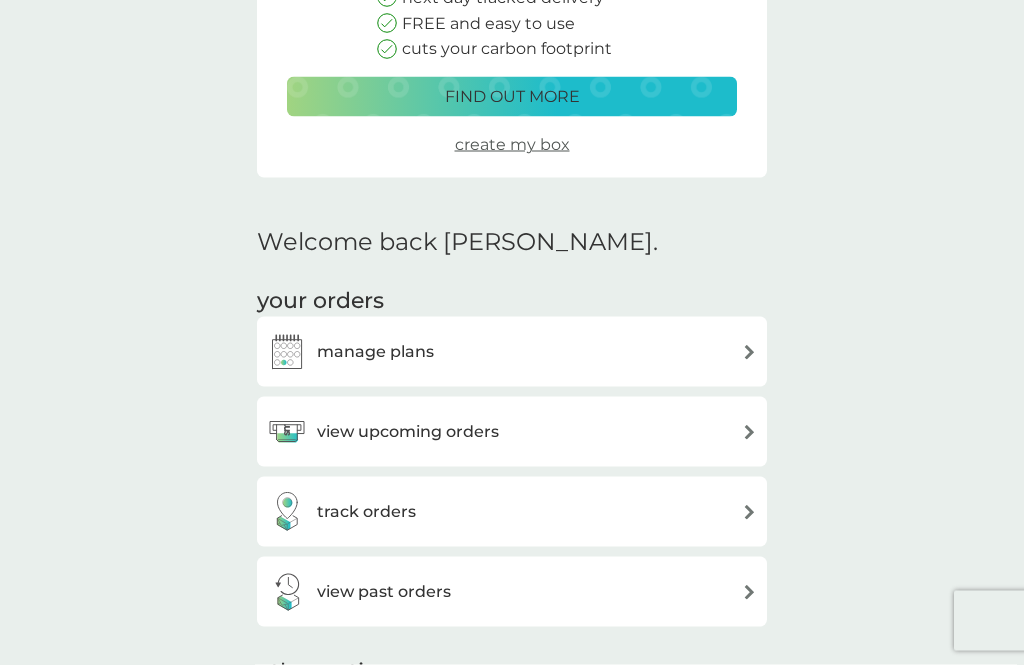 click on "manage plans" at bounding box center [350, 352] 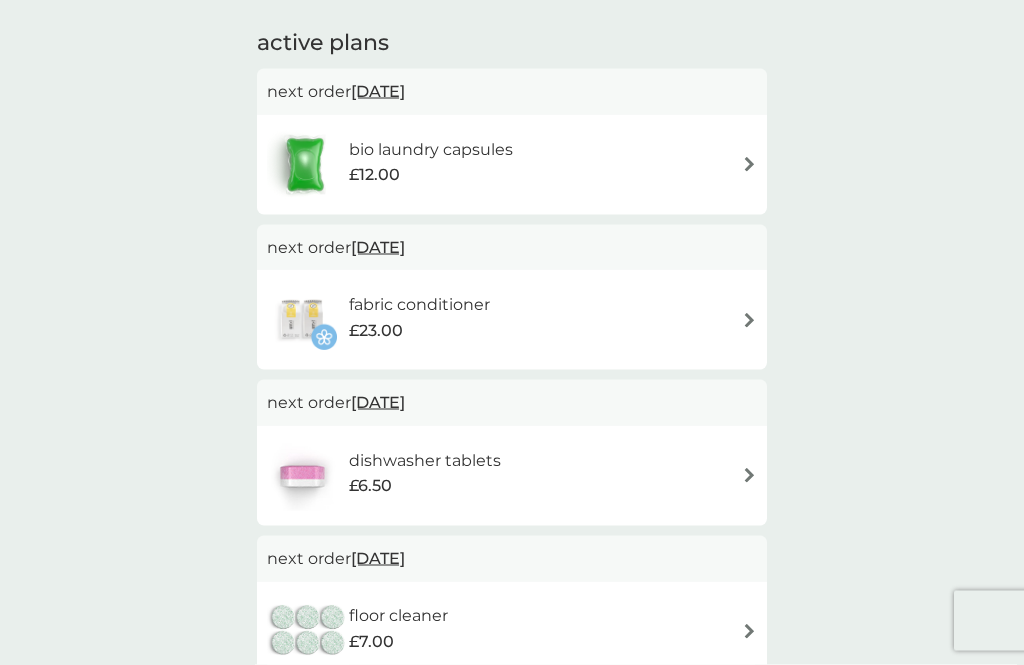 scroll, scrollTop: 0, scrollLeft: 0, axis: both 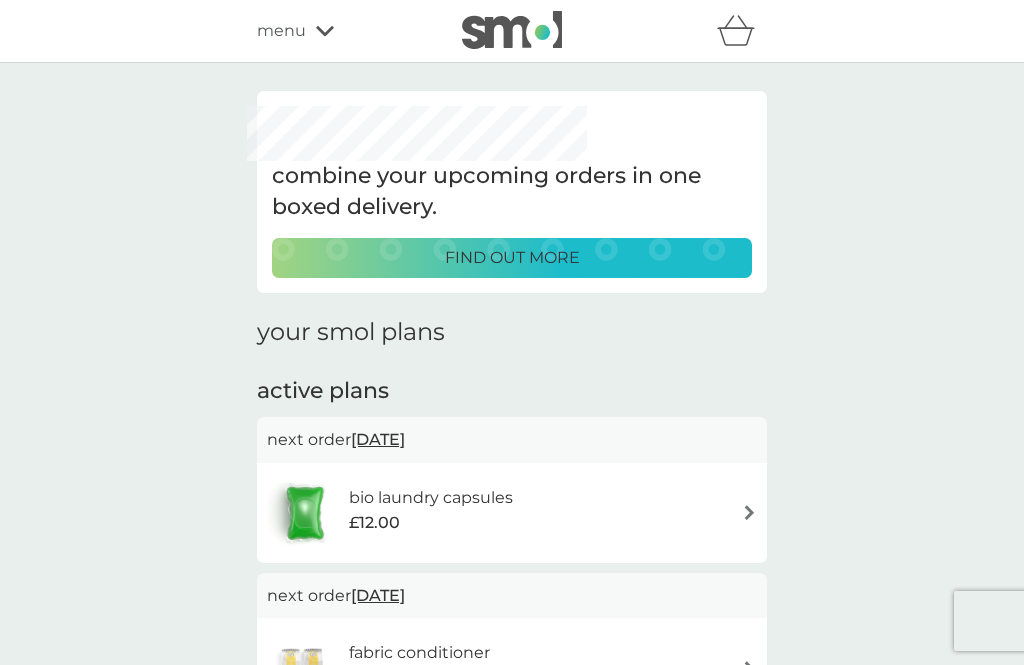 click at bounding box center [749, 512] 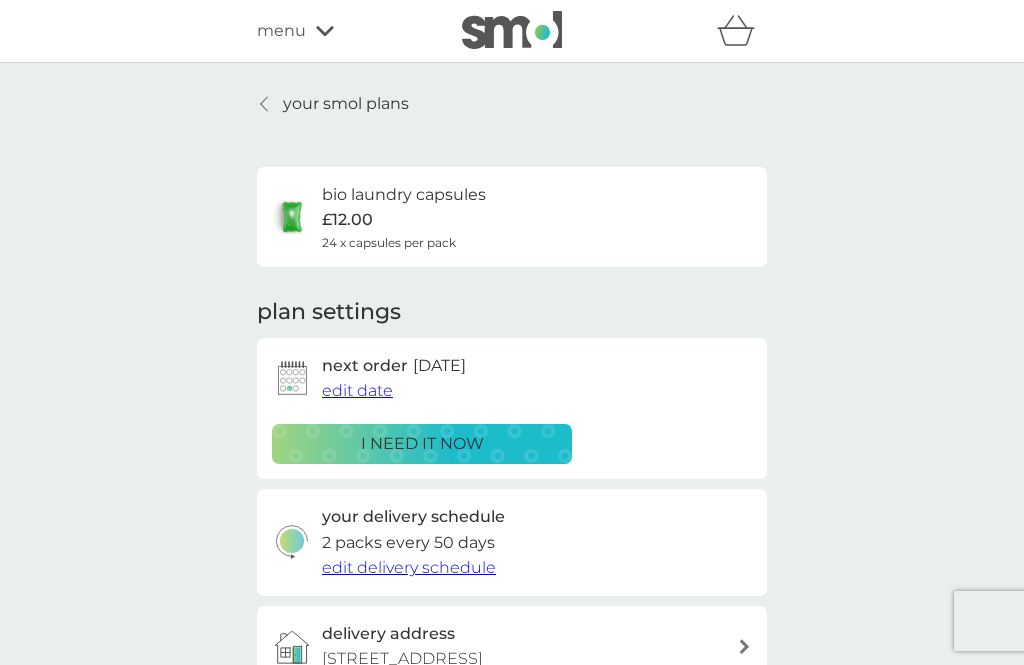click on "edit date" at bounding box center [357, 390] 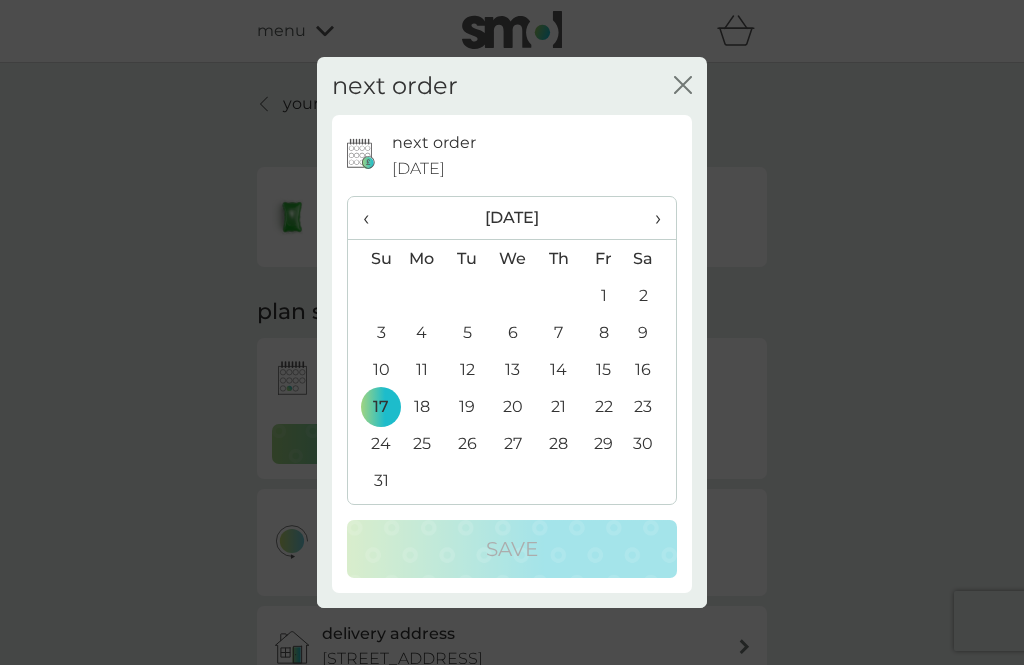 click on "next order close" at bounding box center [512, 86] 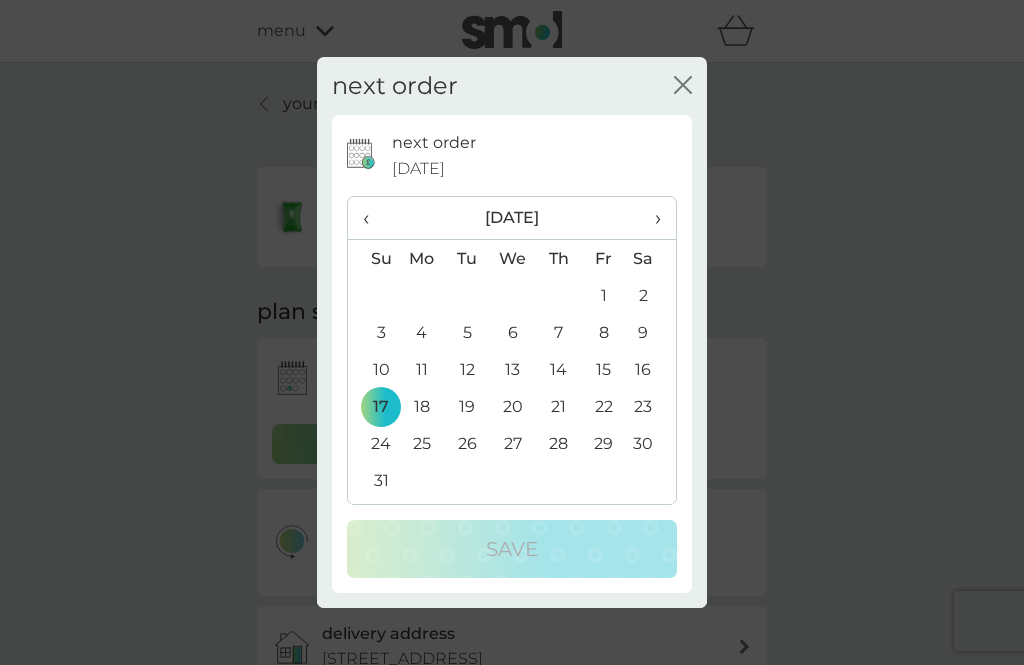 click on "close" 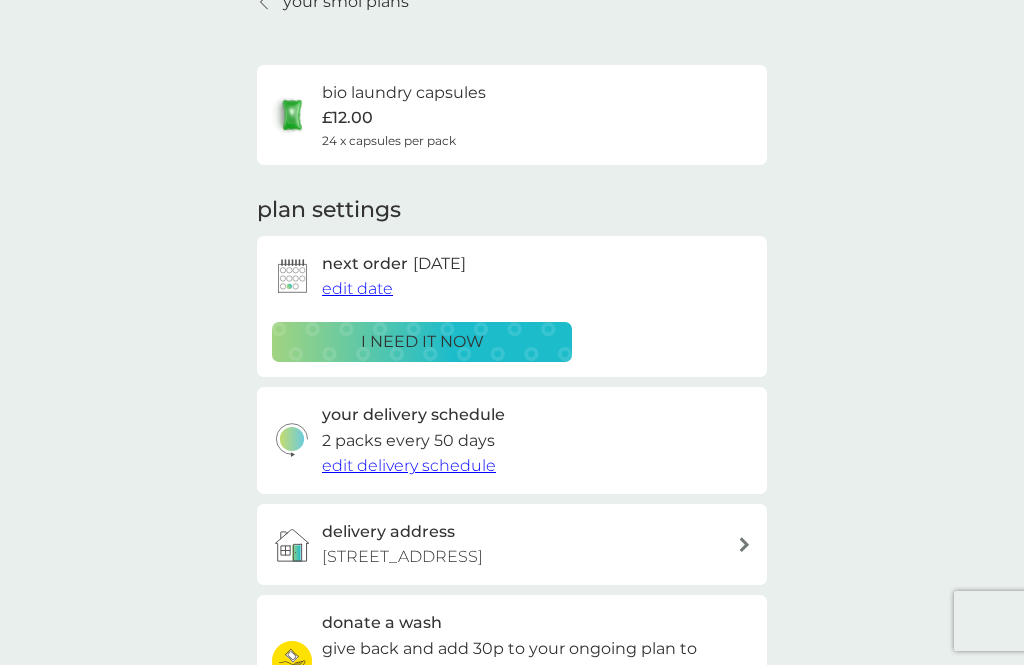 scroll, scrollTop: 102, scrollLeft: 0, axis: vertical 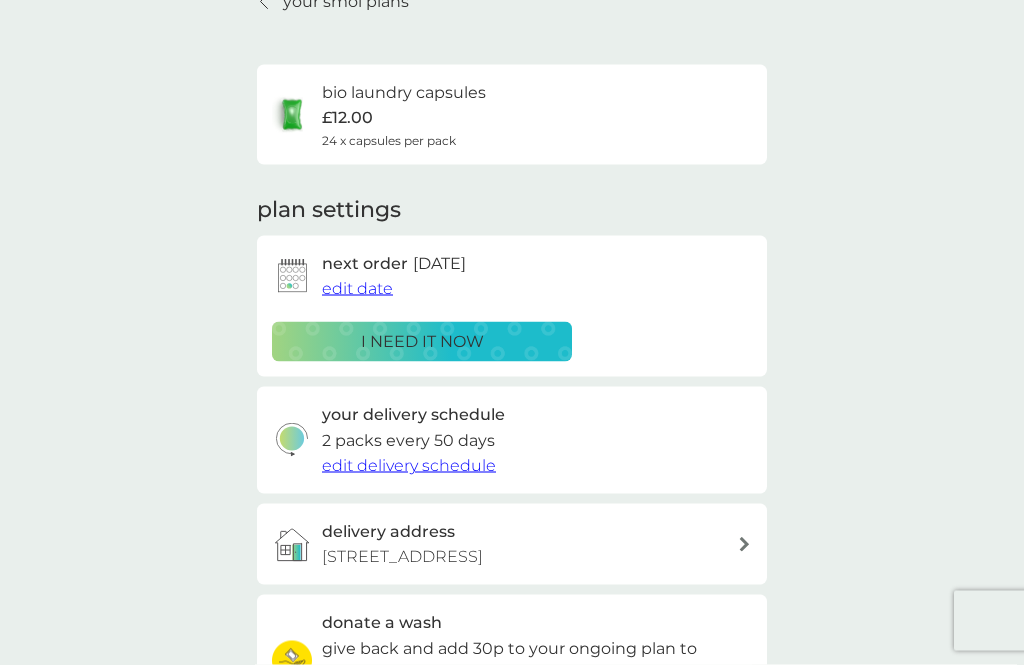 click on "edit delivery schedule" at bounding box center (409, 465) 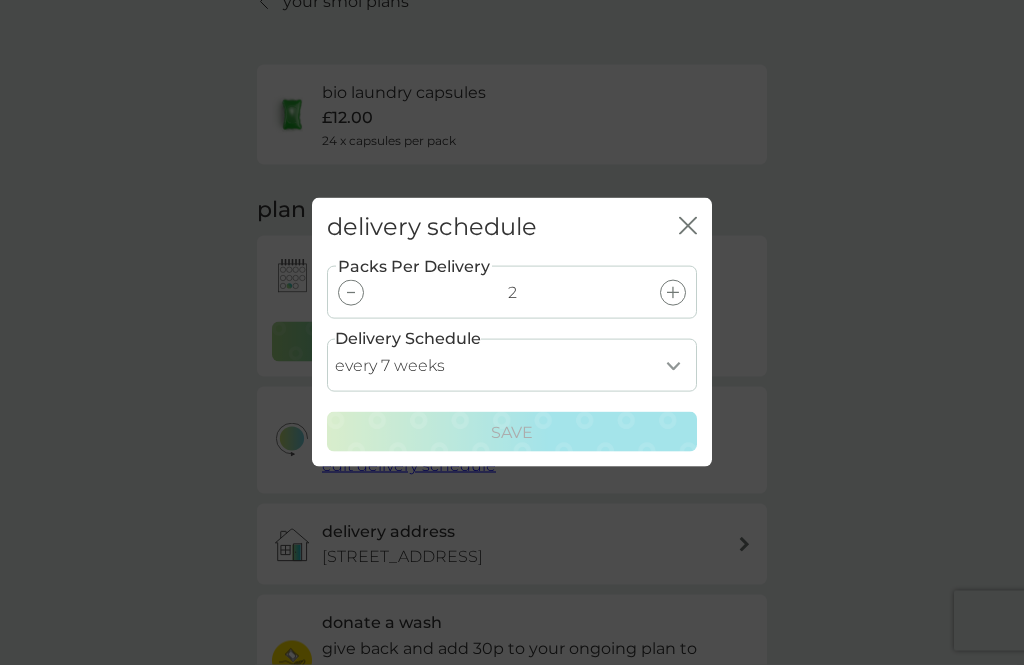 scroll, scrollTop: 103, scrollLeft: 0, axis: vertical 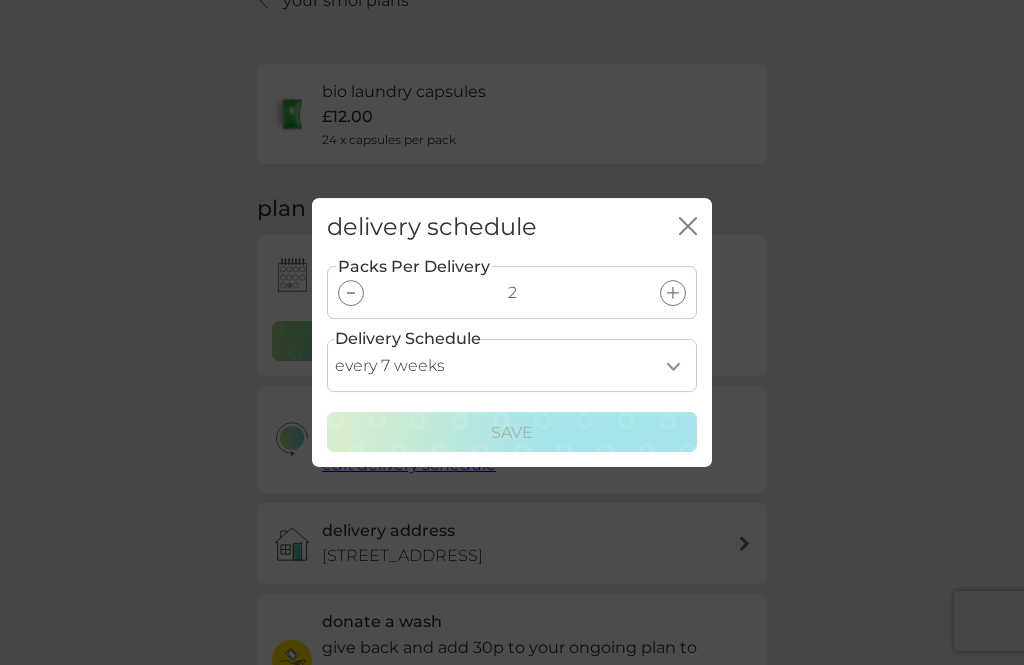 click 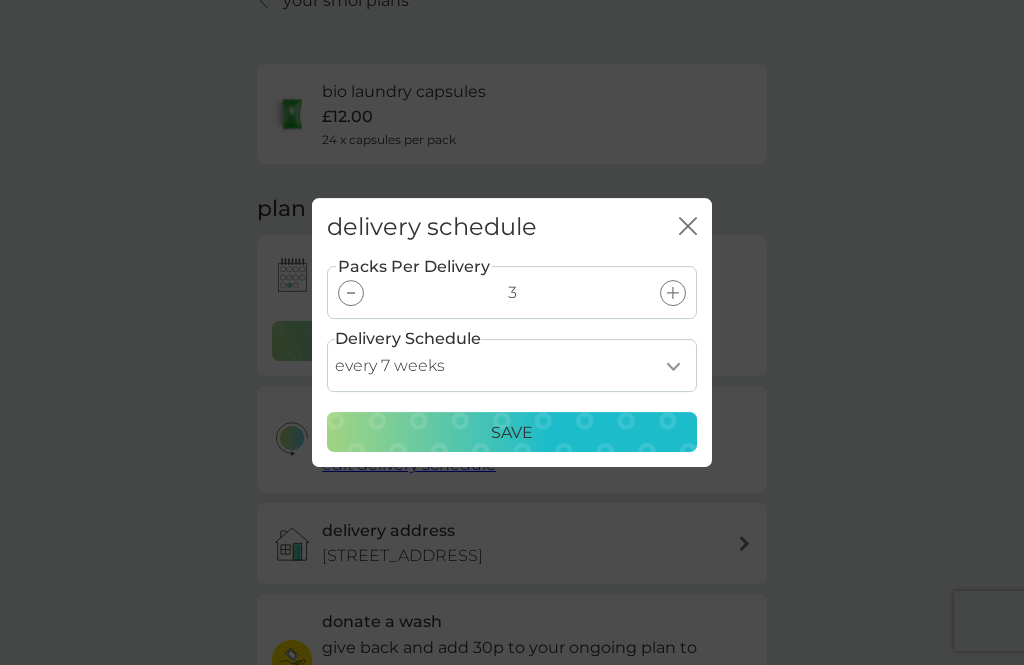 click at bounding box center (351, 293) 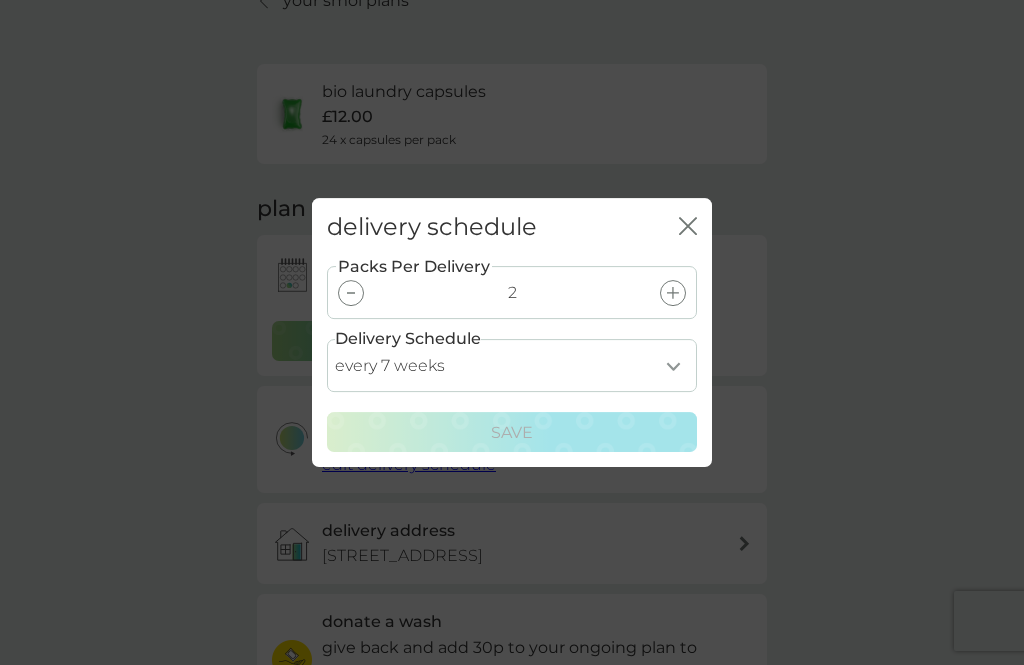 click at bounding box center [351, 293] 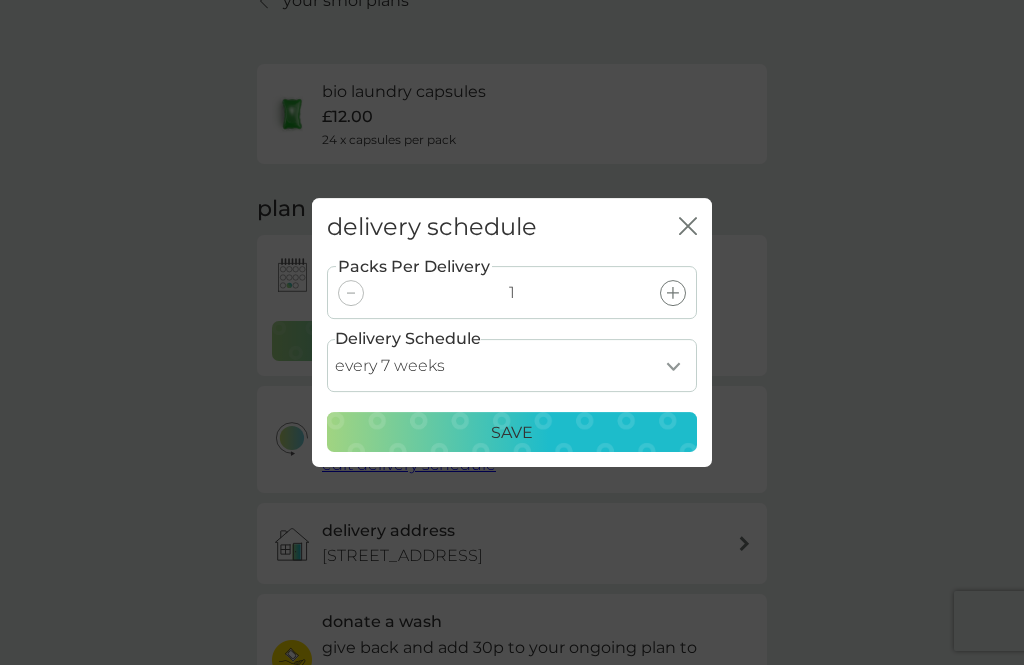 click on "Save" at bounding box center (512, 433) 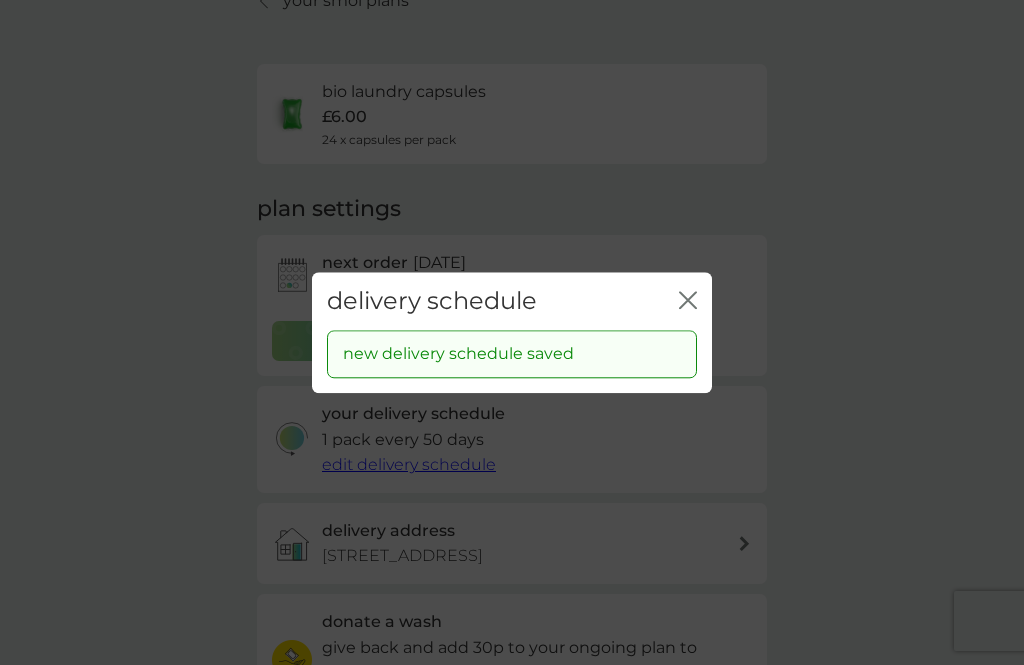 click on "close" 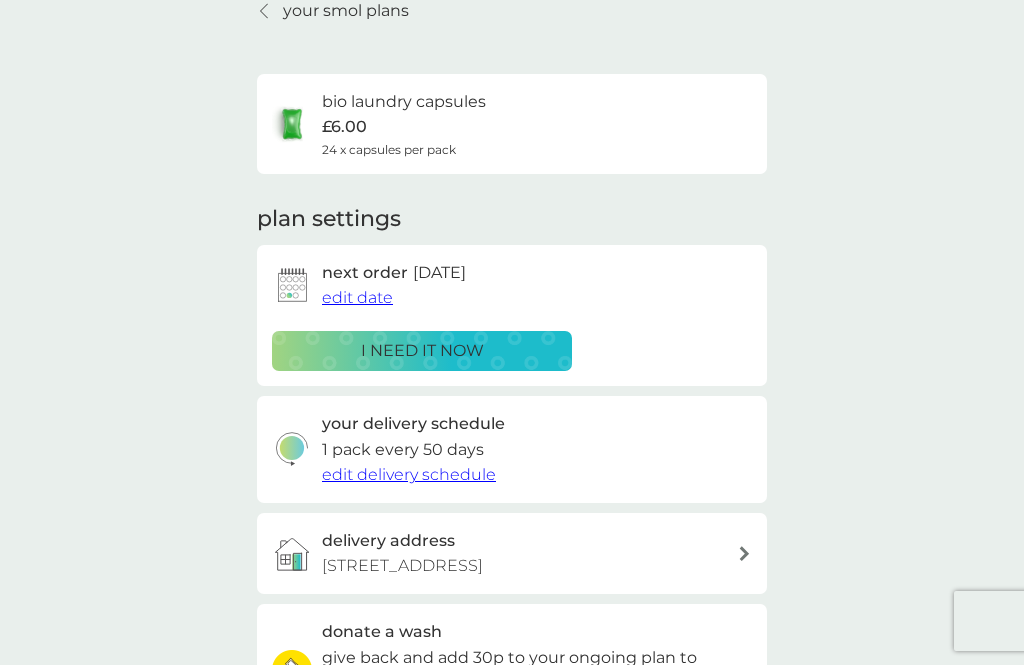 scroll, scrollTop: 0, scrollLeft: 0, axis: both 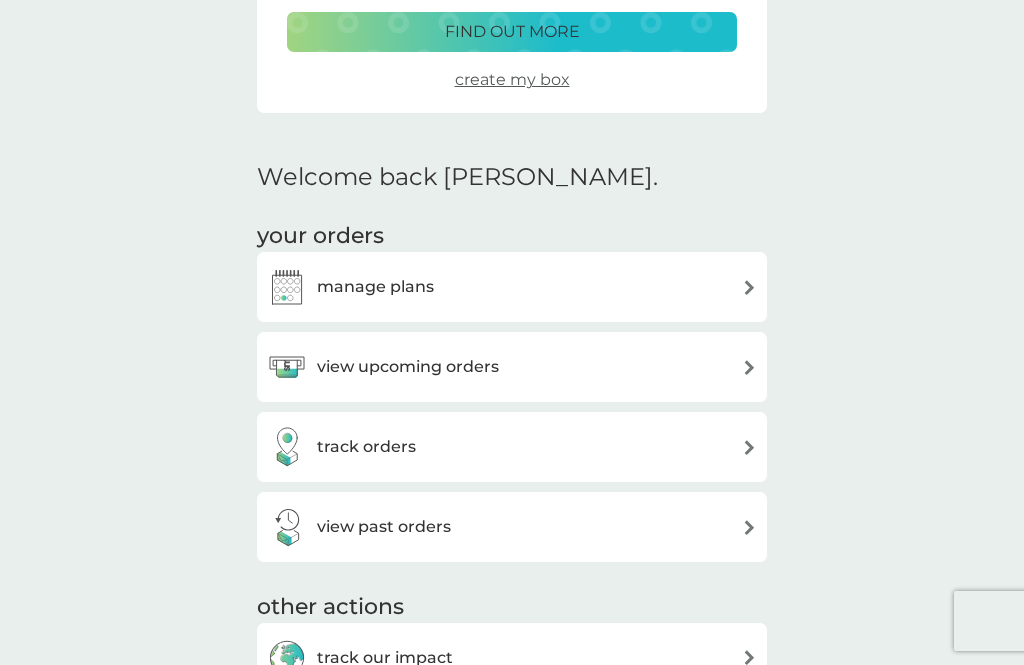 click on "manage plans" at bounding box center [512, 287] 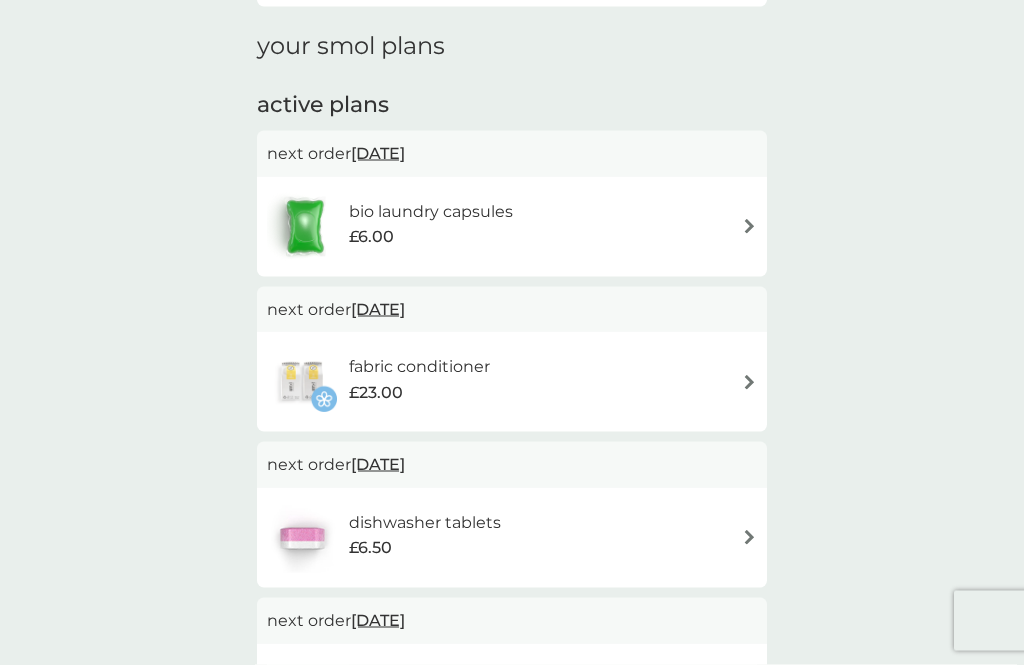scroll, scrollTop: 288, scrollLeft: 0, axis: vertical 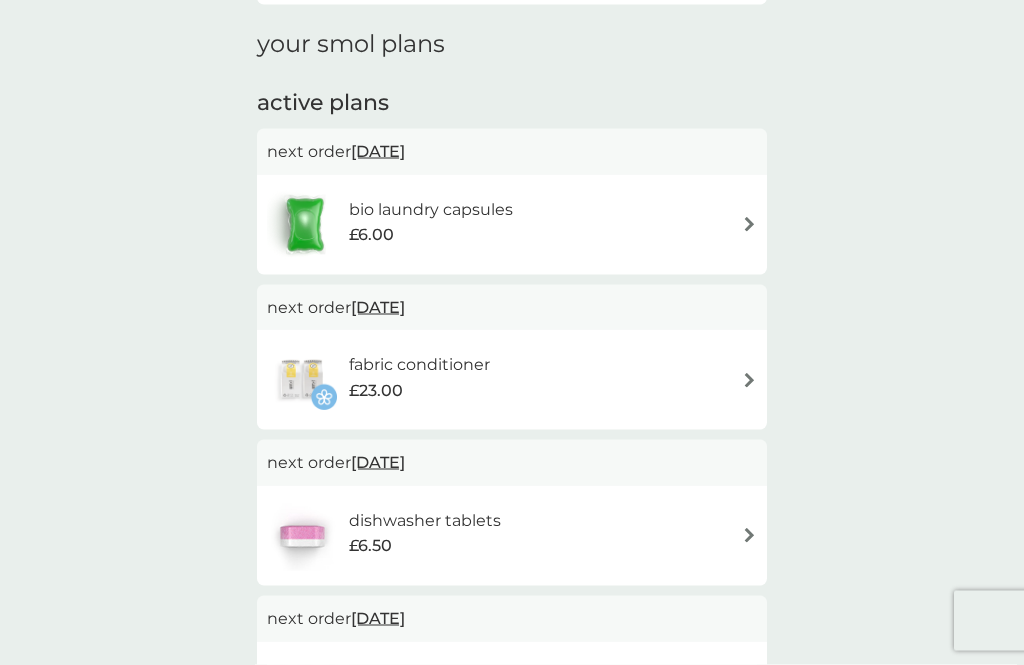 click at bounding box center [749, 380] 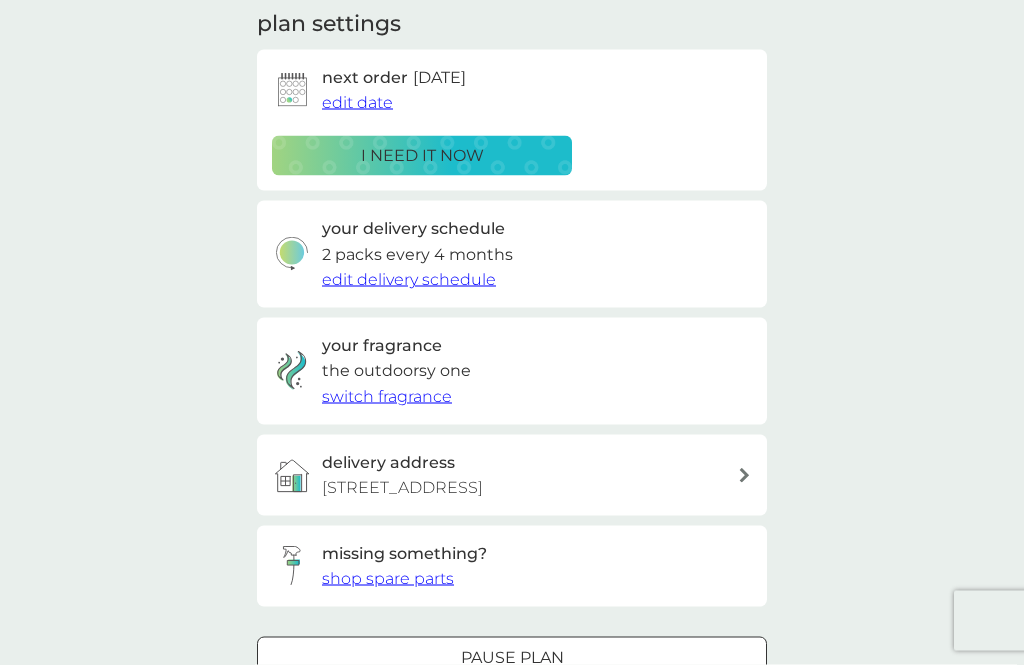 scroll, scrollTop: 0, scrollLeft: 0, axis: both 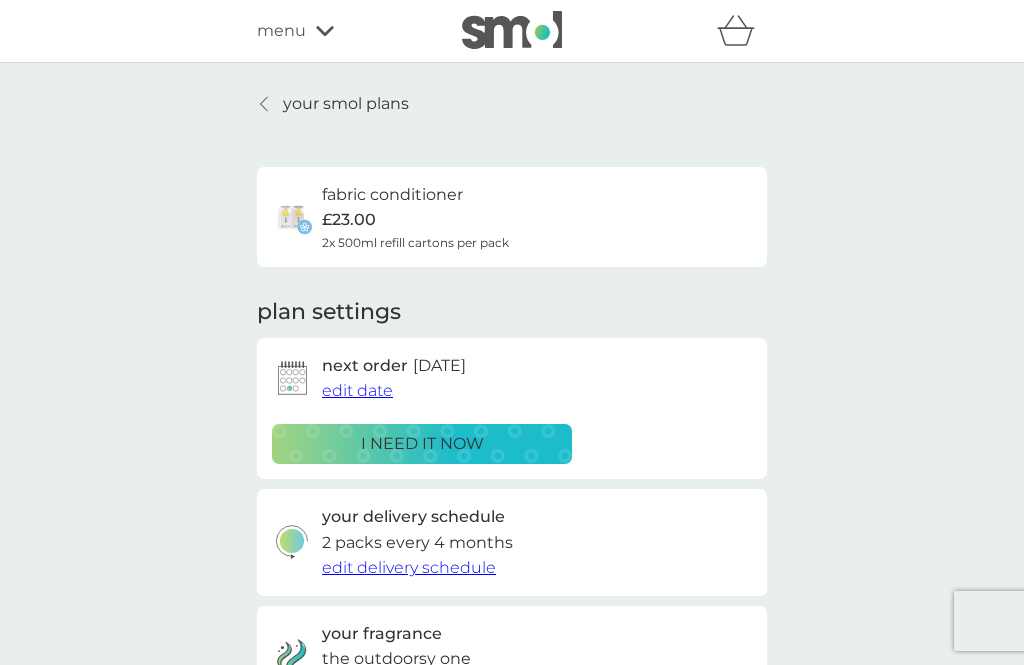 click on "edit date" at bounding box center [357, 390] 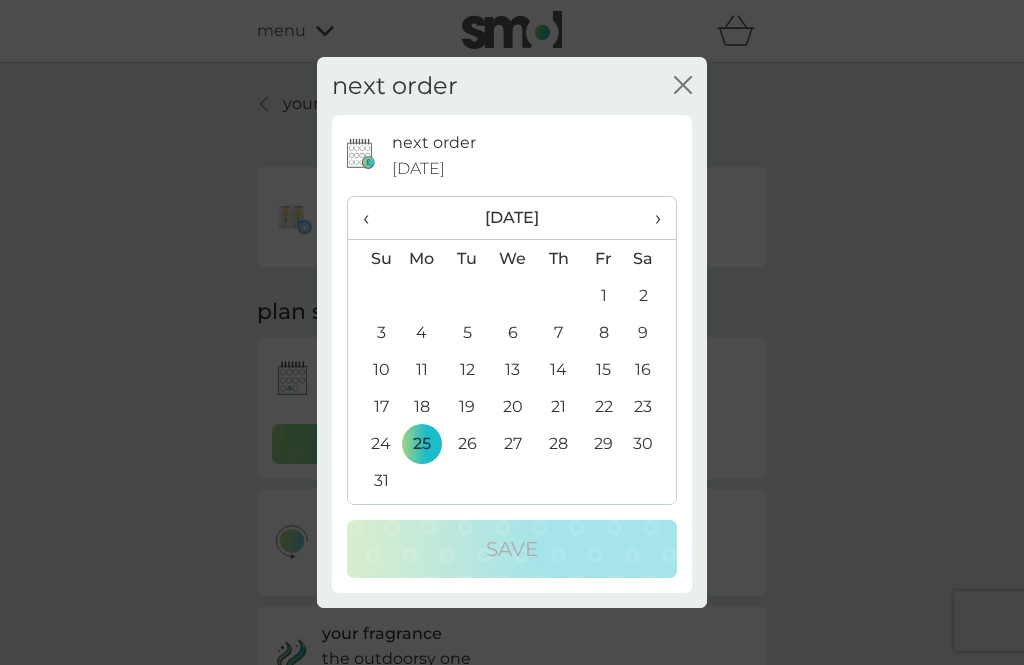 click on "›" at bounding box center (651, 218) 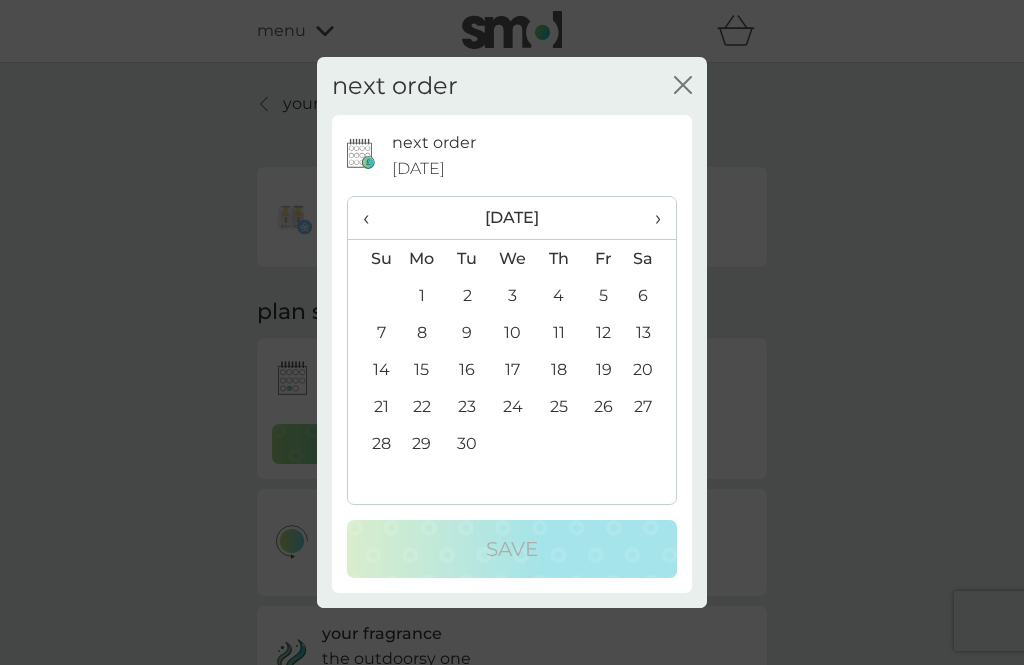 click on "28" at bounding box center (373, 443) 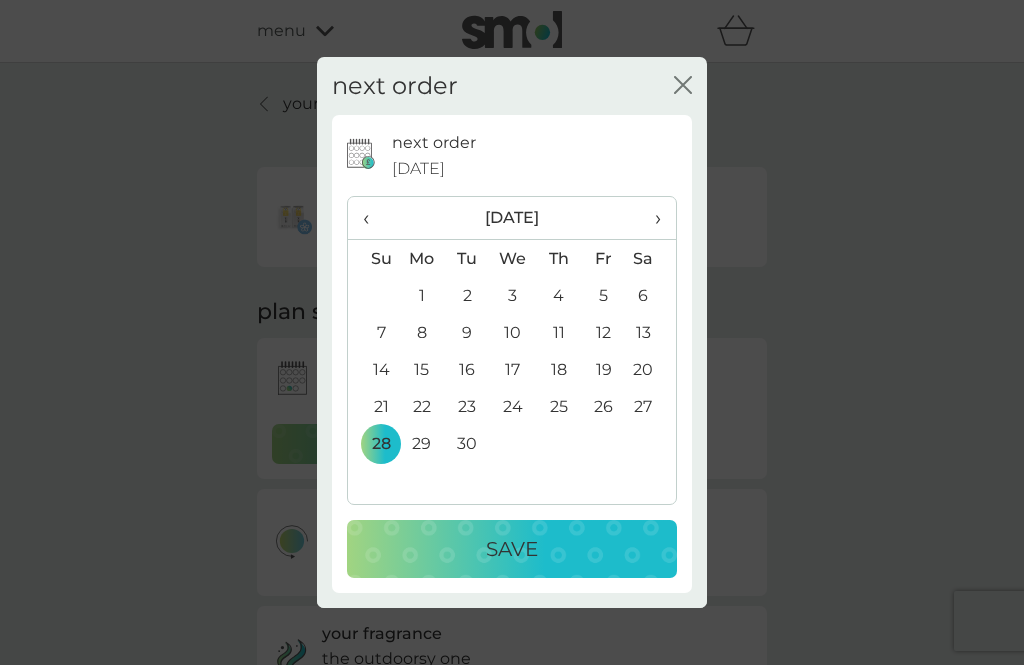 click on "Save" at bounding box center [512, 549] 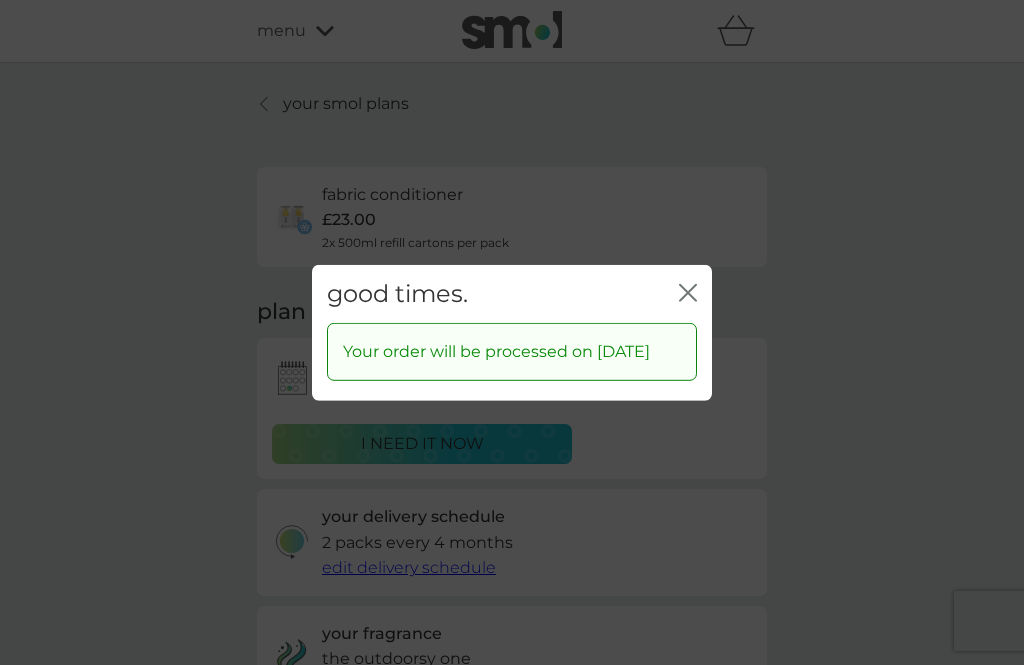 click on "close" 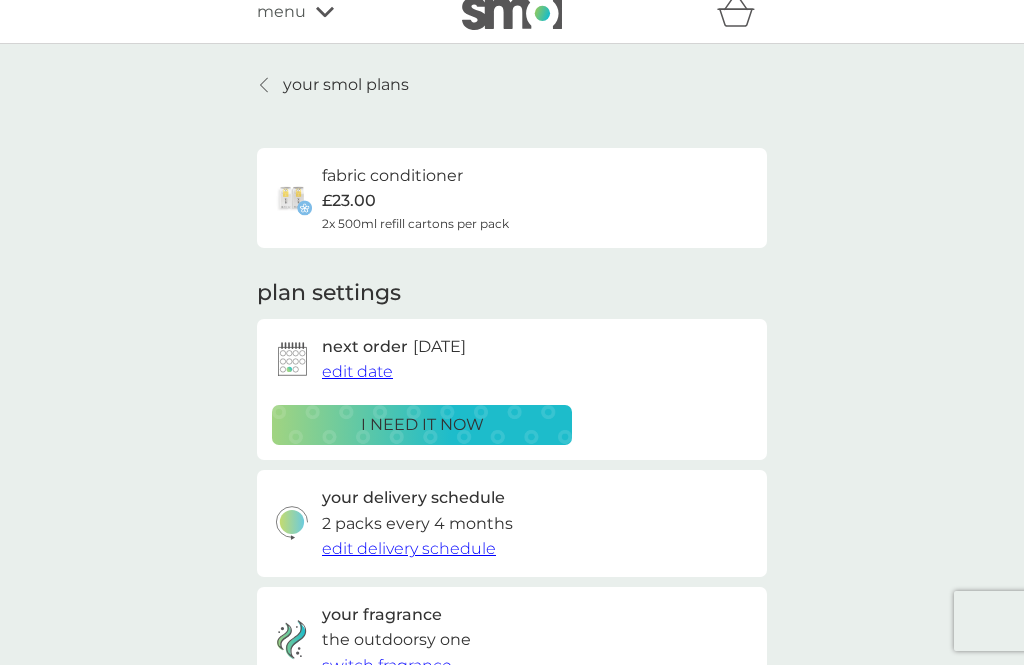 scroll, scrollTop: 0, scrollLeft: 0, axis: both 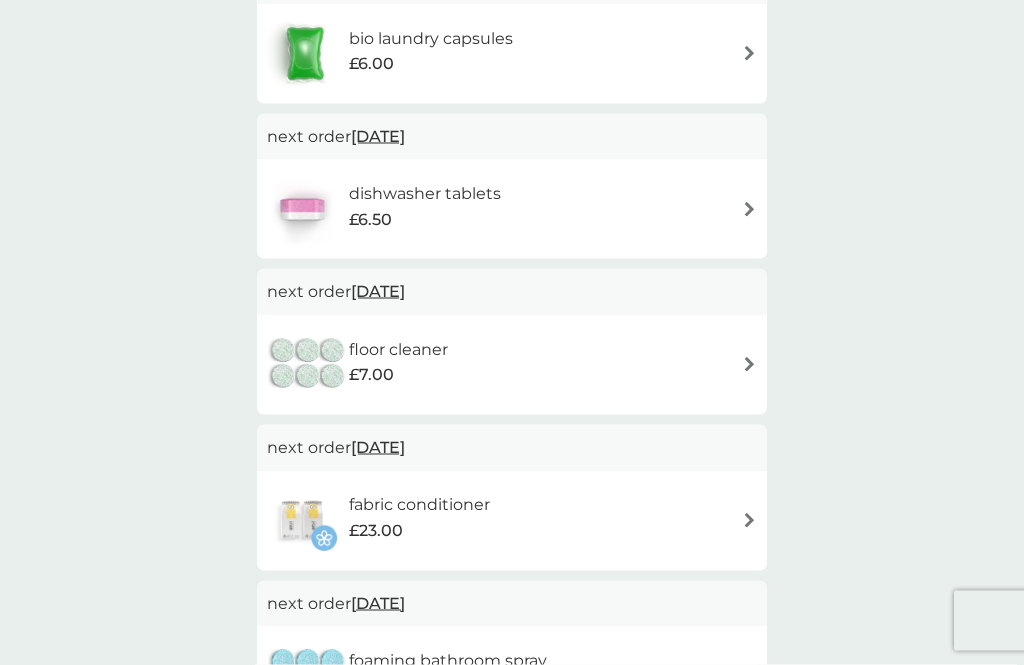 click at bounding box center (749, 364) 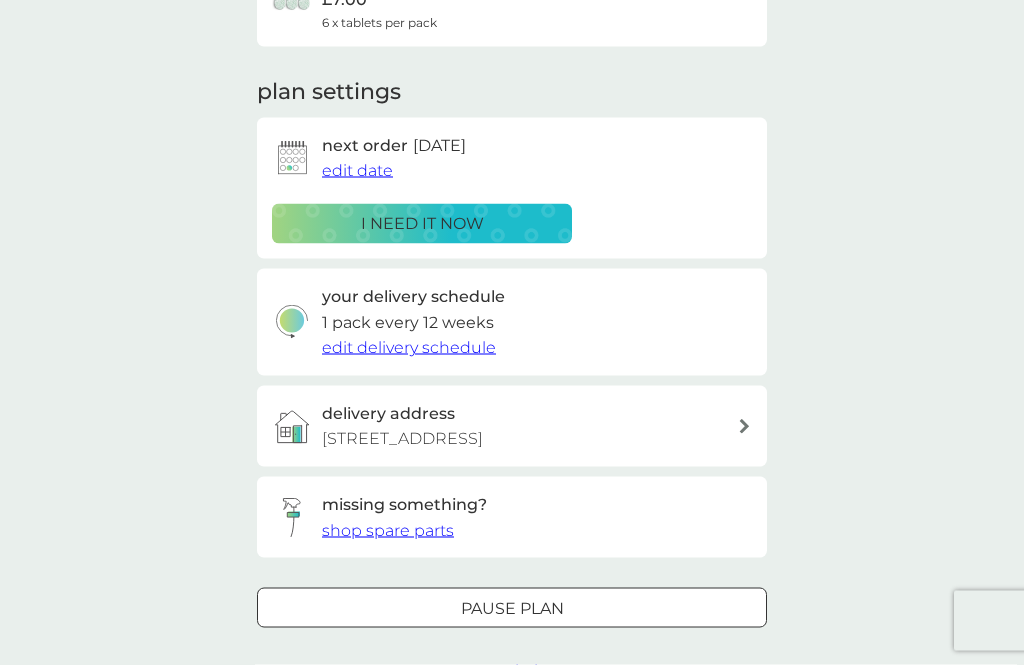scroll, scrollTop: 220, scrollLeft: 0, axis: vertical 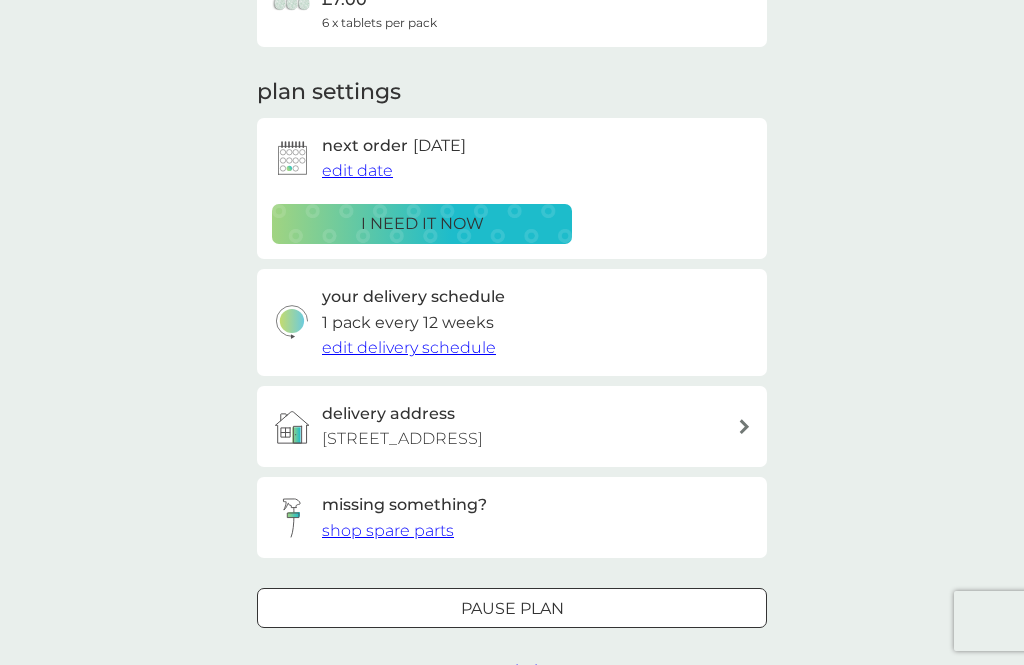 click on "edit date" at bounding box center (357, 170) 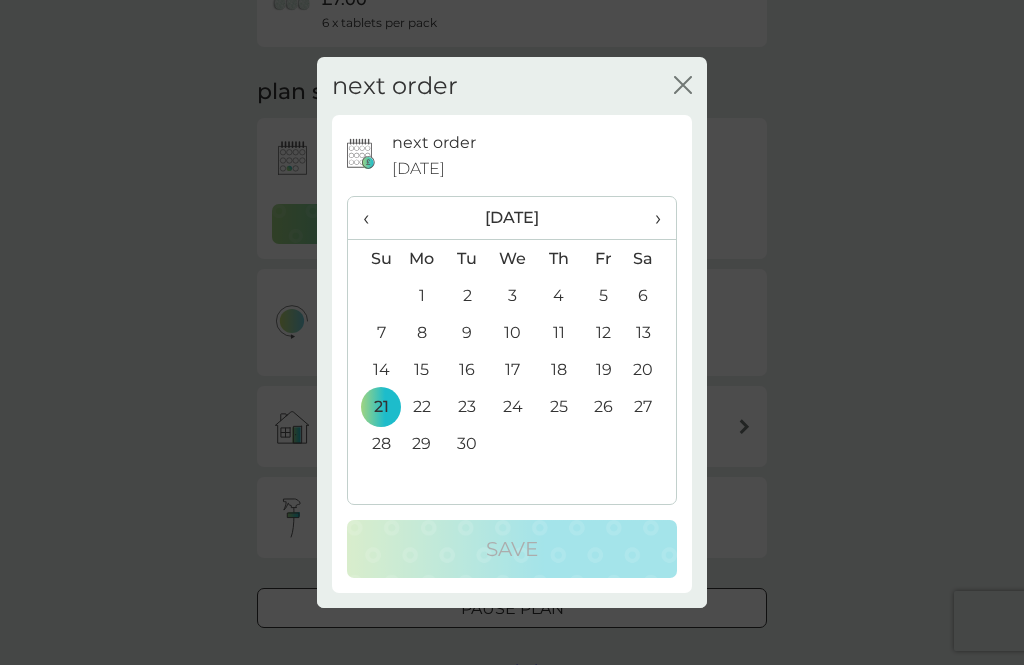 click on "›" at bounding box center [651, 218] 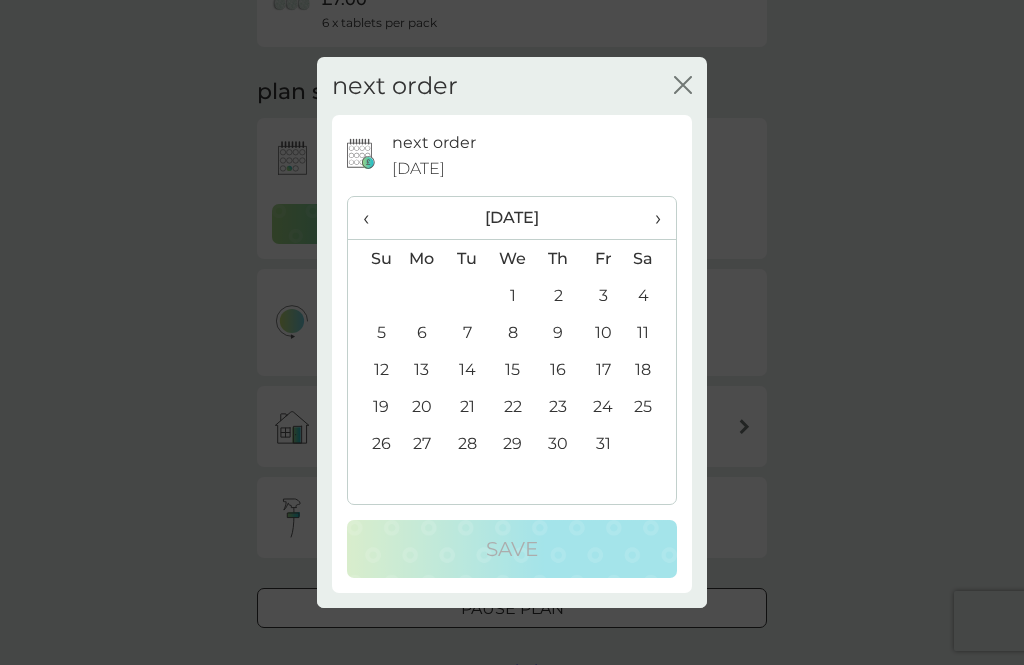 click on "31" at bounding box center (603, 443) 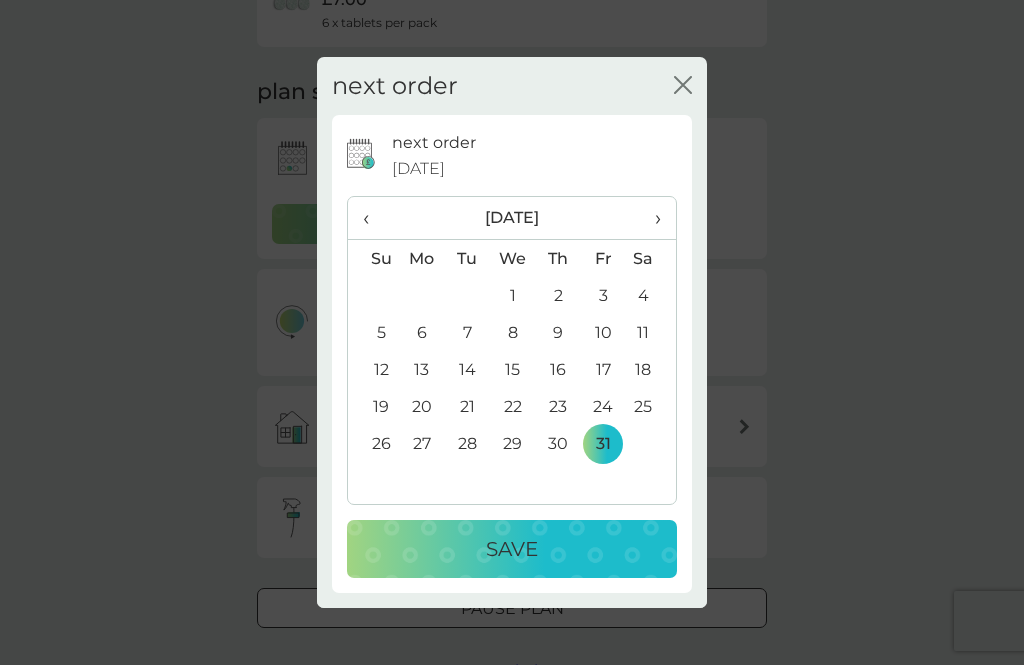 click on "Save" at bounding box center (512, 549) 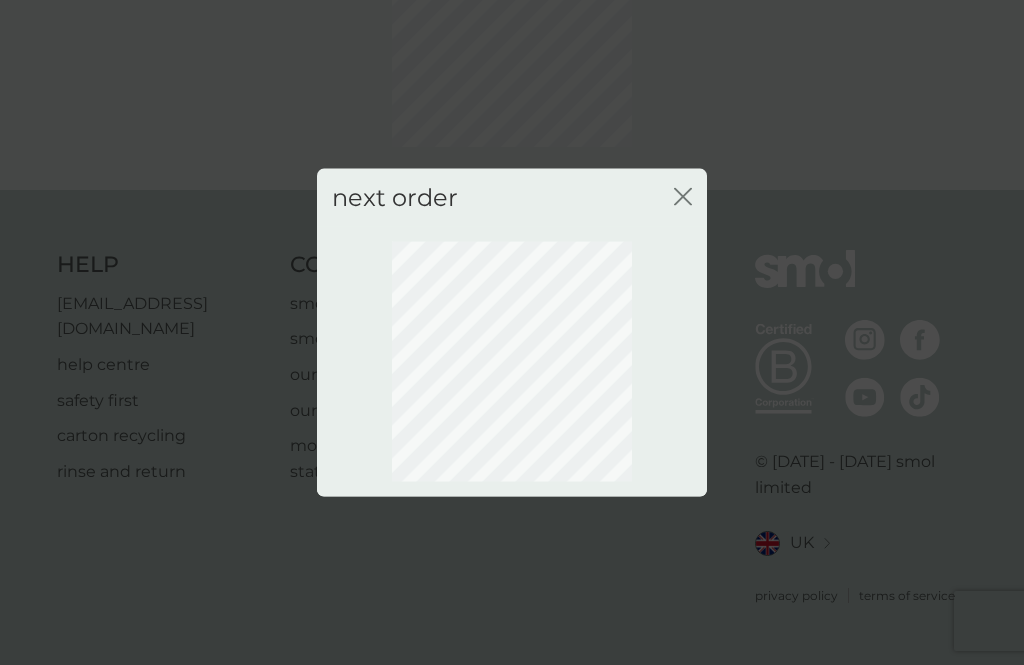 scroll, scrollTop: 108, scrollLeft: 0, axis: vertical 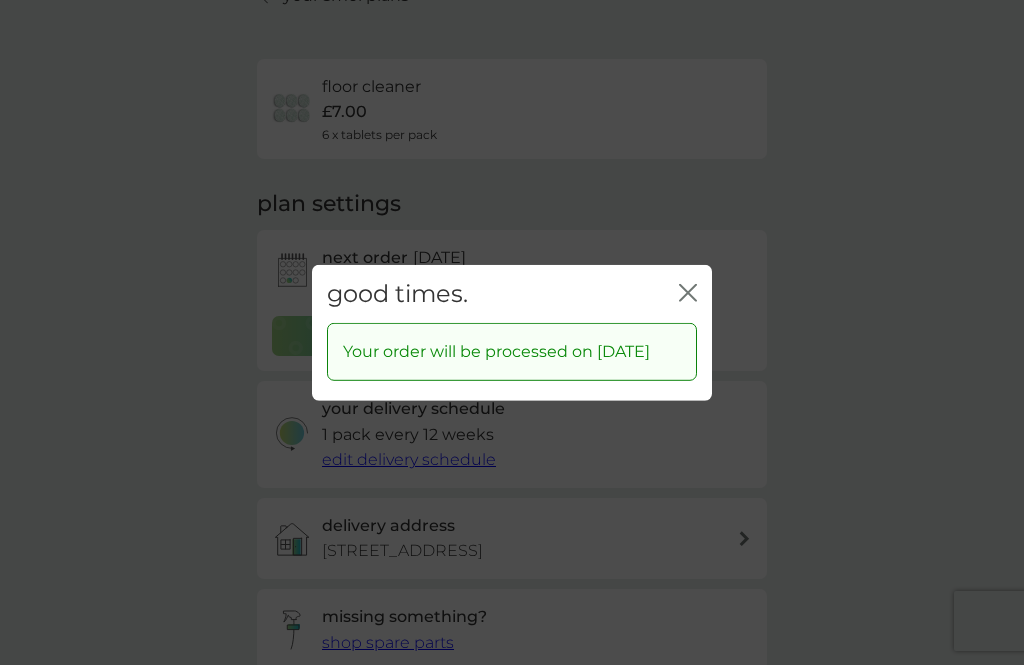 click on "close" 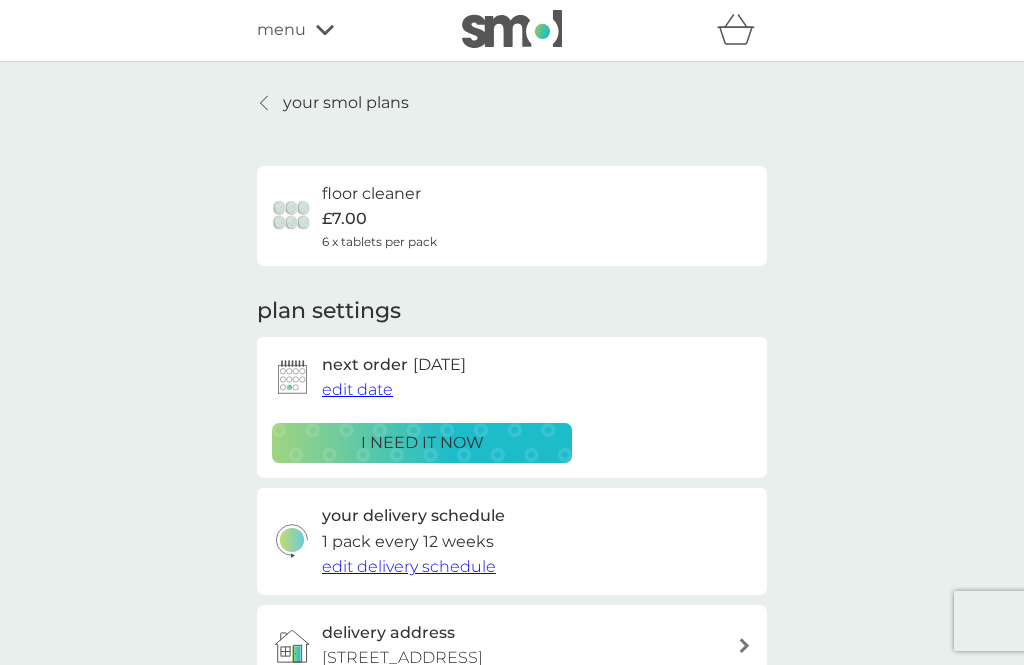 scroll, scrollTop: 0, scrollLeft: 0, axis: both 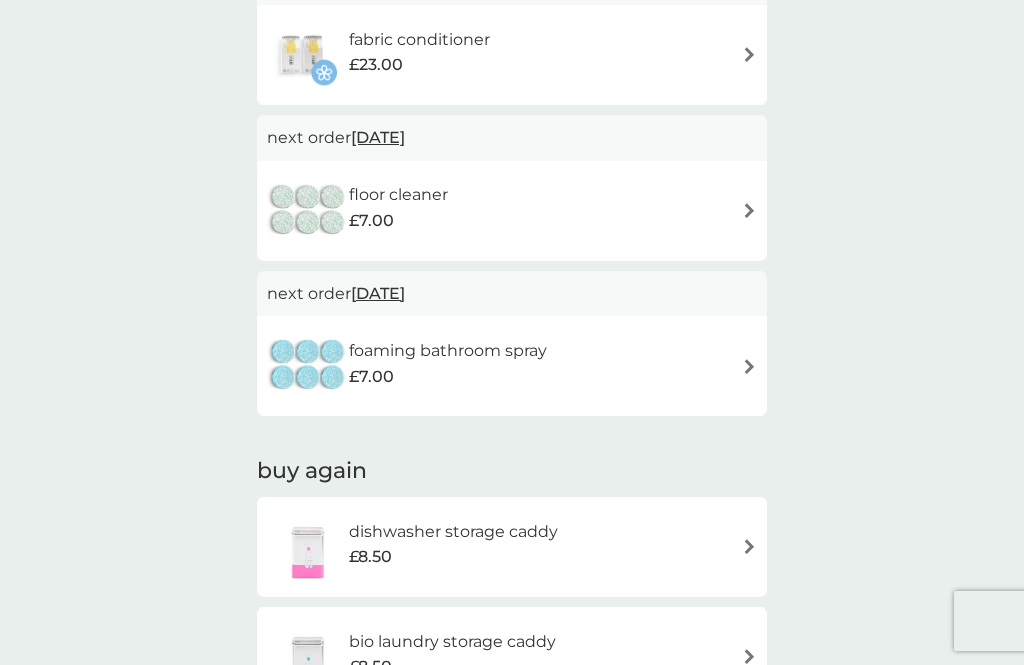 click on "foaming bathroom spray £7.00" at bounding box center [512, 366] 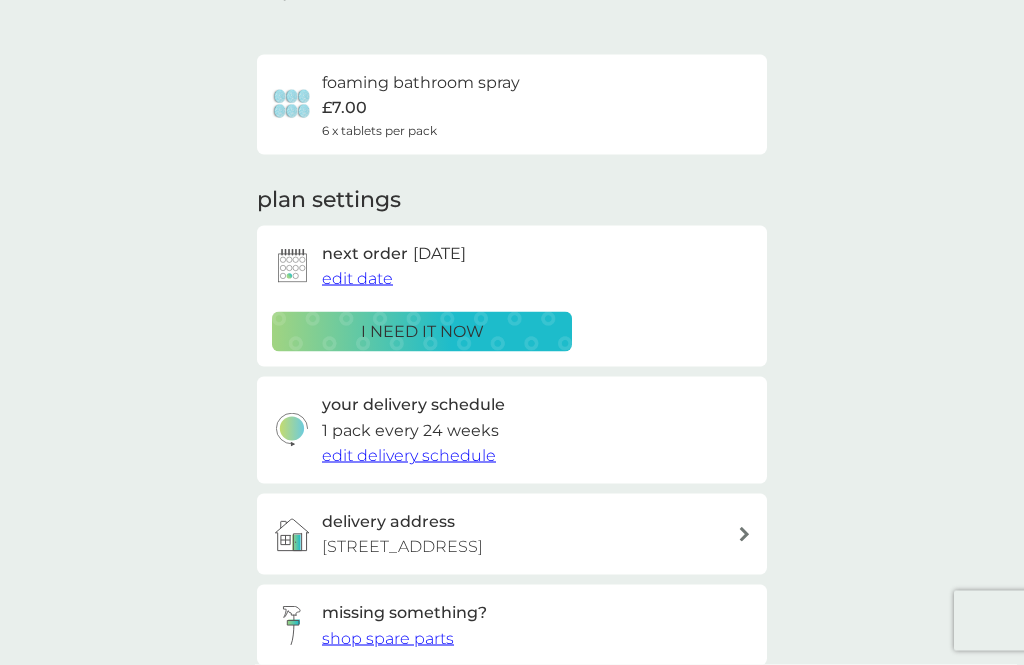 scroll, scrollTop: 130, scrollLeft: 0, axis: vertical 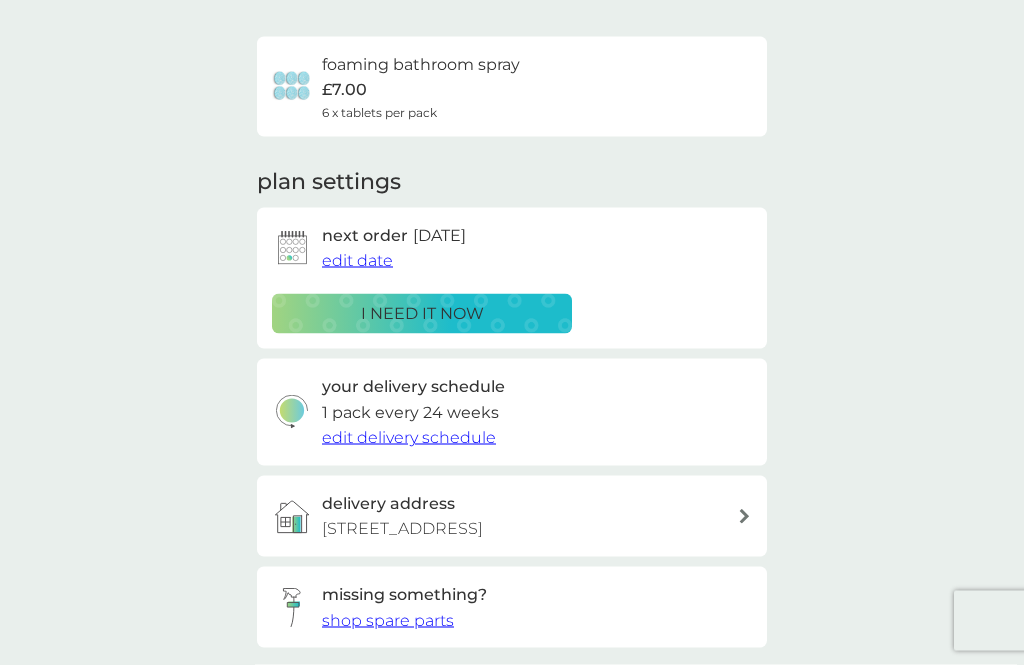click on "edit delivery schedule" at bounding box center (409, 437) 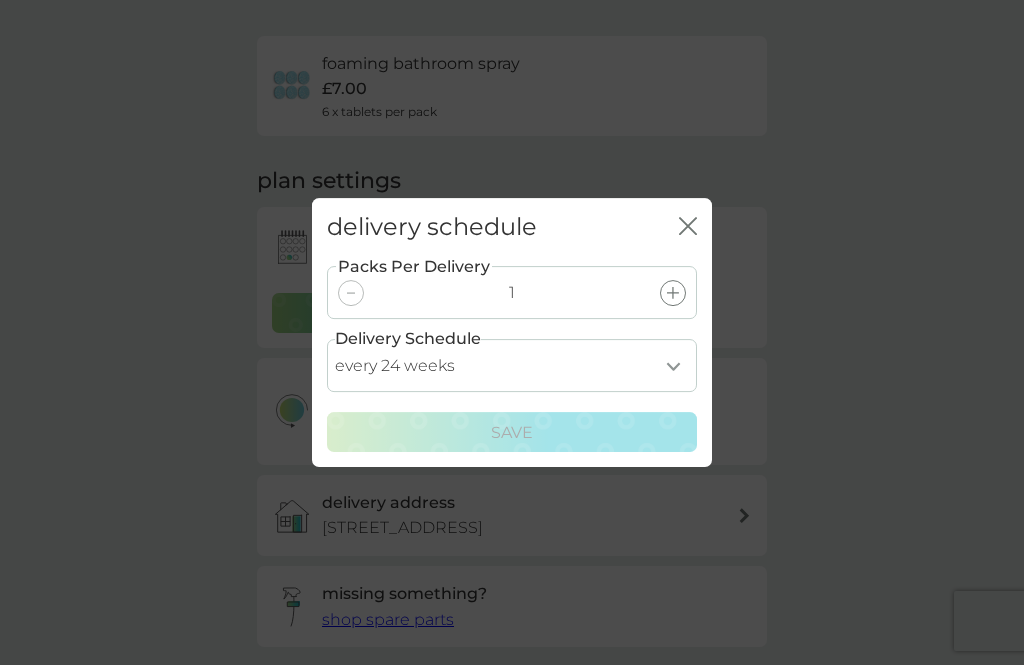 click on "every 1 week every 2 weeks every 3 weeks every 4 weeks every 5 weeks every 6 weeks every 7 weeks every 8 weeks every 9 weeks every 10 weeks every 11 weeks every 12 weeks every 13 weeks every 14 weeks every 15 weeks every 16 weeks every 17 weeks every 18 weeks every 19 weeks every 20 weeks every 21 weeks every 22 weeks every 23 weeks every 24 weeks every 25 weeks every 26 weeks every 27 weeks every 28 weeks every 29 weeks every 30 weeks every 31 weeks every 32 weeks every 33 weeks every 34 weeks every 35 weeks" at bounding box center [512, 365] 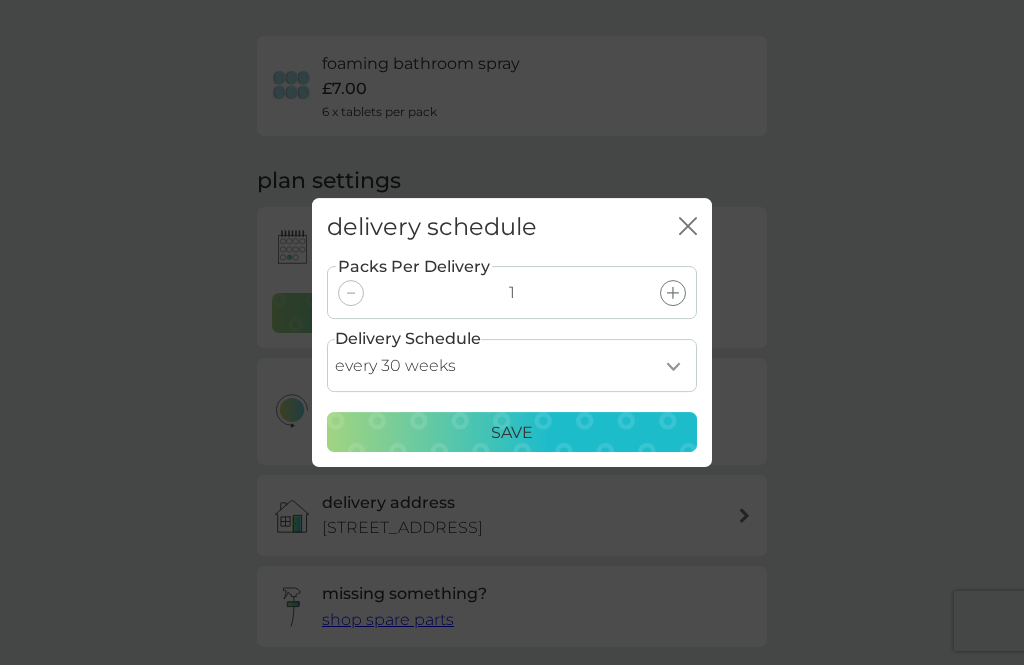 click on "Save" at bounding box center (512, 433) 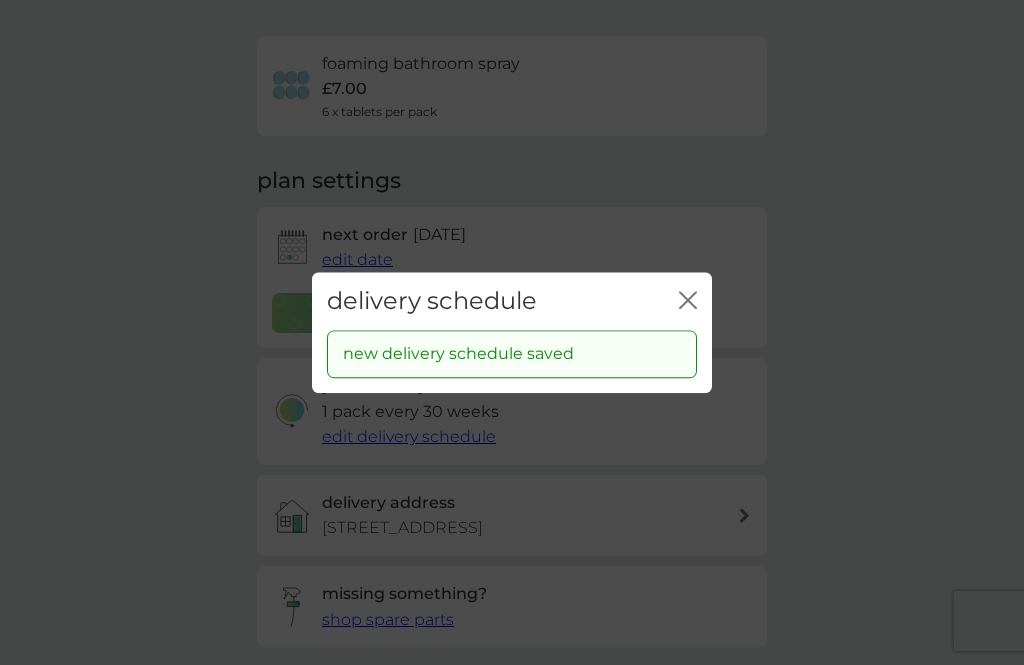 click on "close" 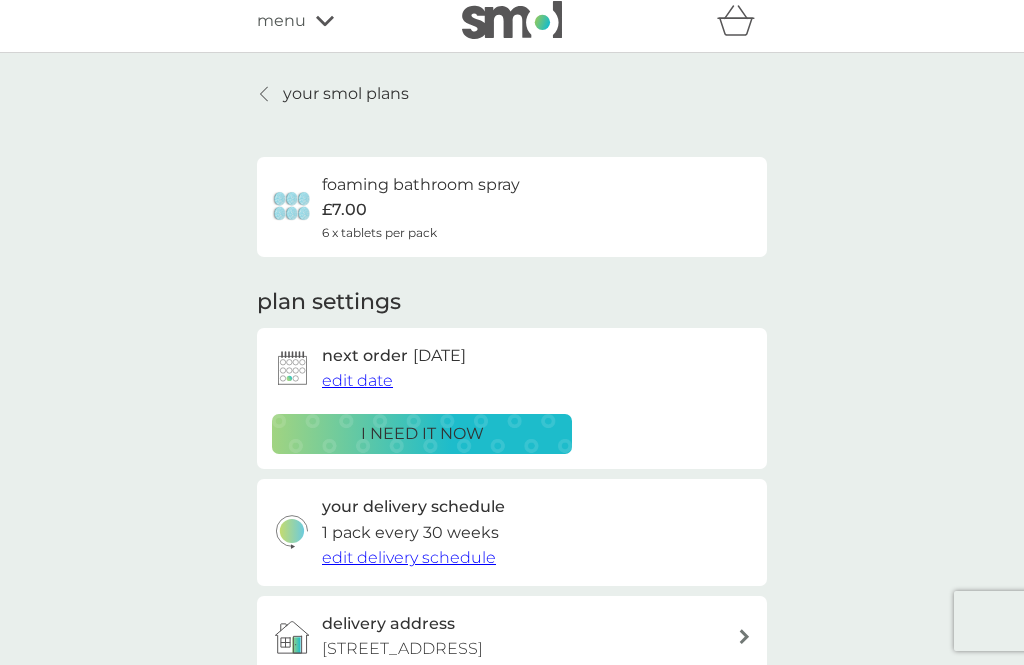 scroll, scrollTop: 0, scrollLeft: 0, axis: both 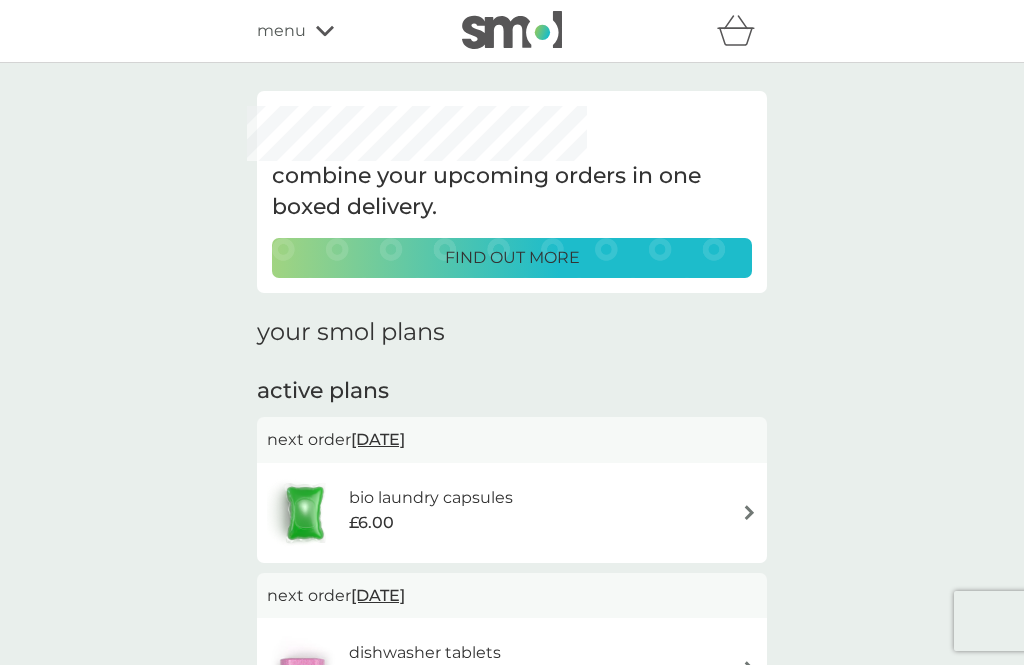 click 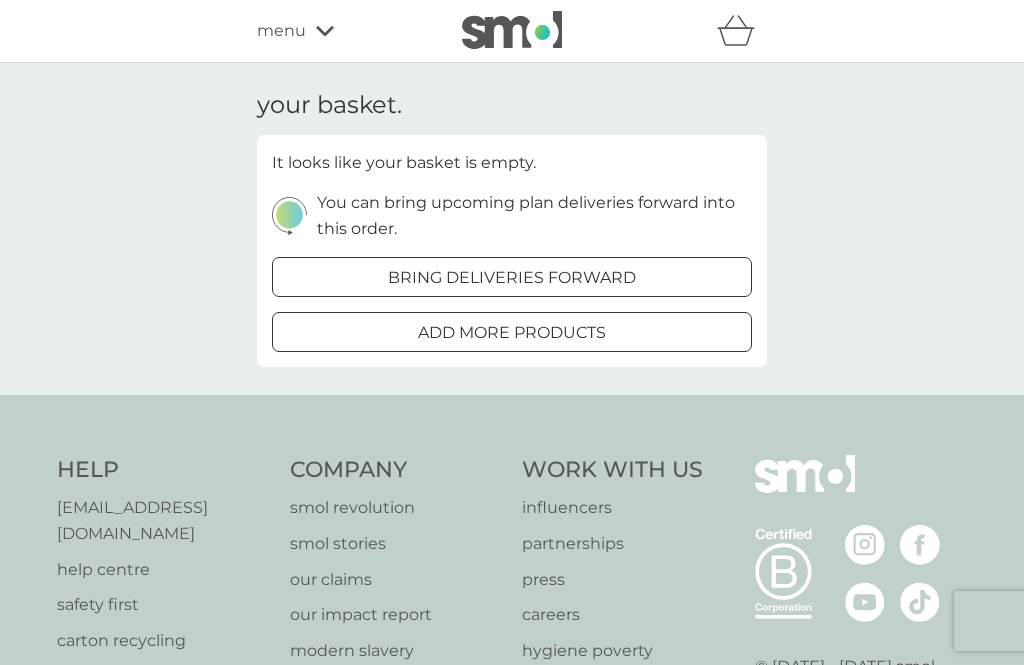 click on "your basket. It looks like your basket is empty. You can bring upcoming plan deliveries forward into this order. bring deliveries forward add more products" at bounding box center (512, 229) 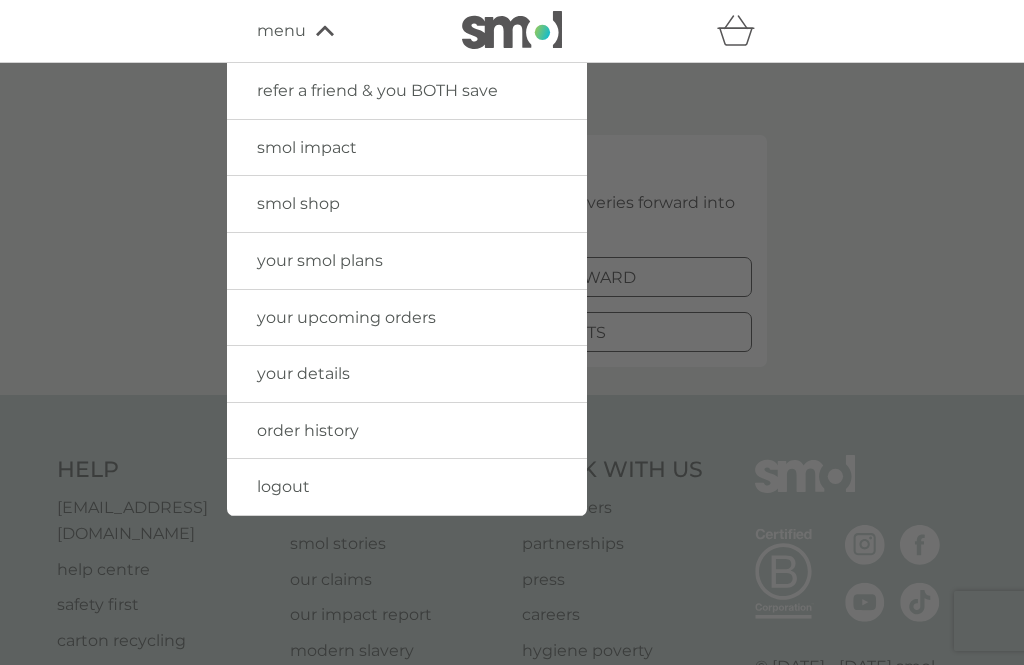 click on "logout" at bounding box center [407, 487] 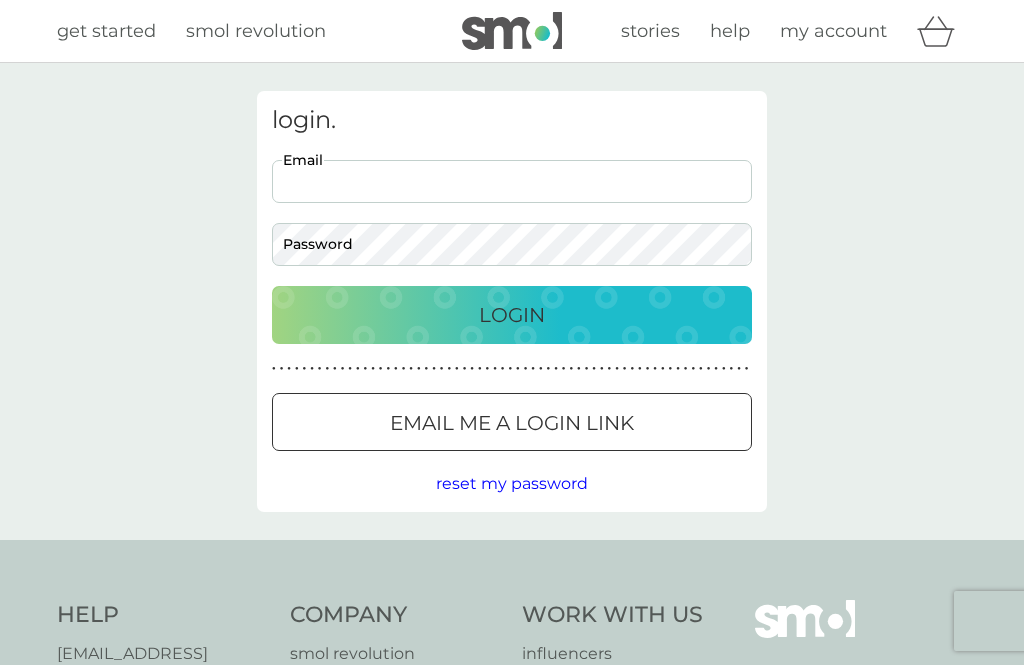 scroll, scrollTop: 0, scrollLeft: 0, axis: both 